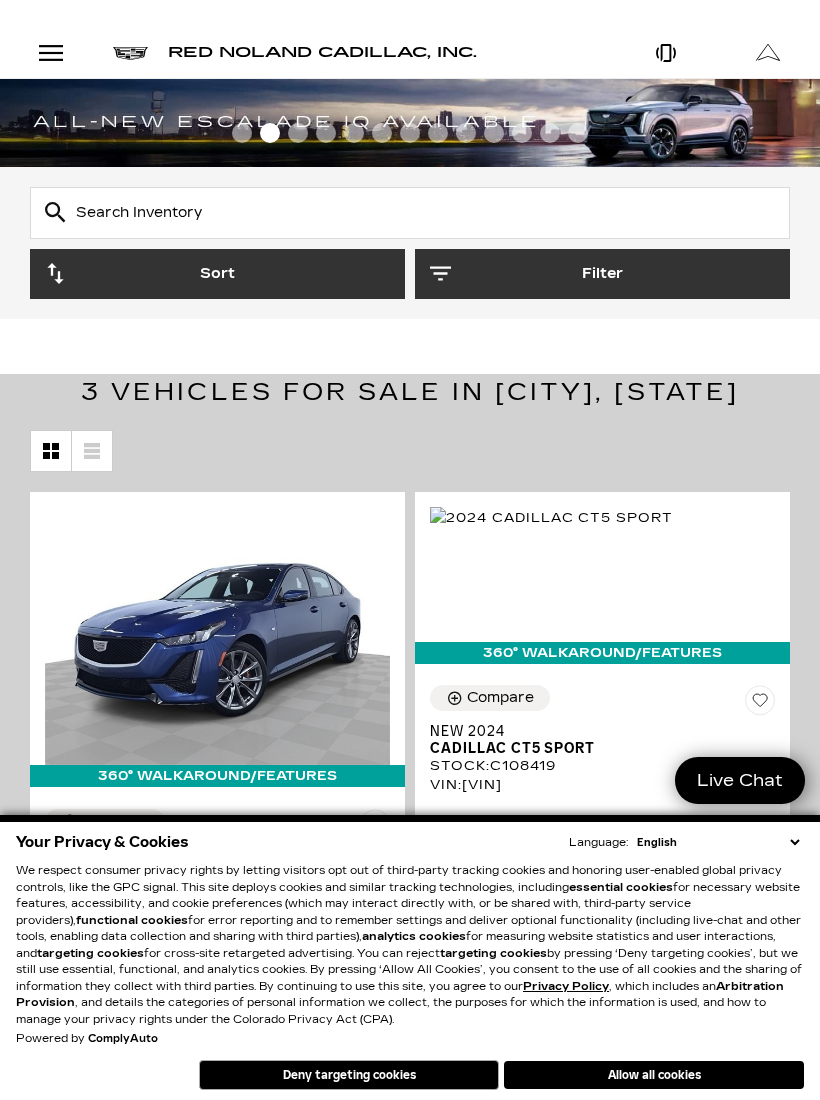 scroll, scrollTop: 0, scrollLeft: 0, axis: both 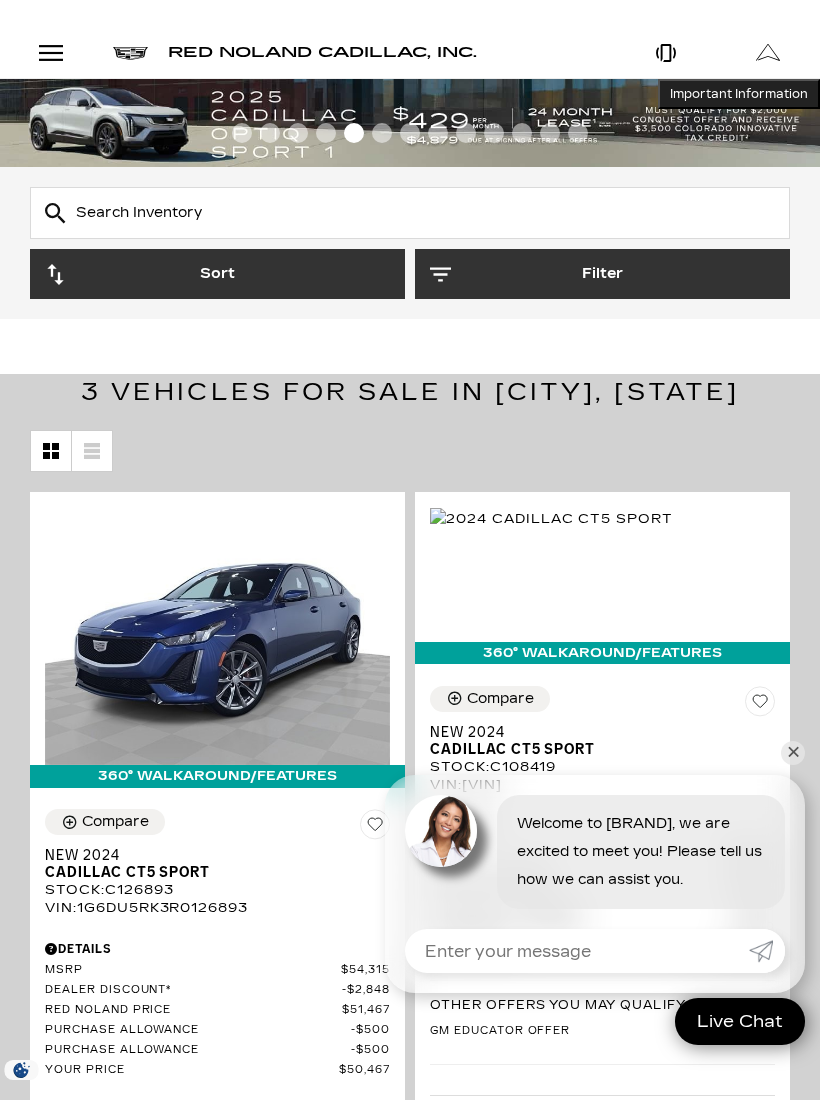 click at bounding box center [410, 213] 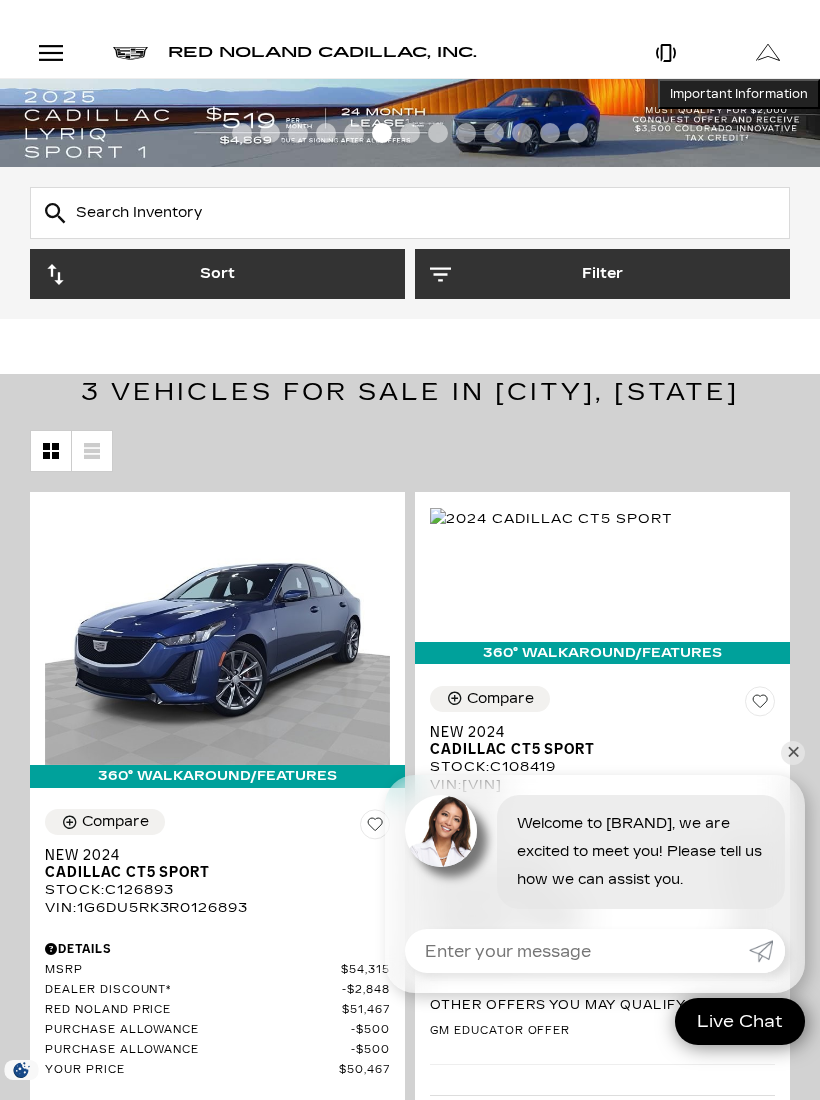 click on "Sort" at bounding box center [217, 274] 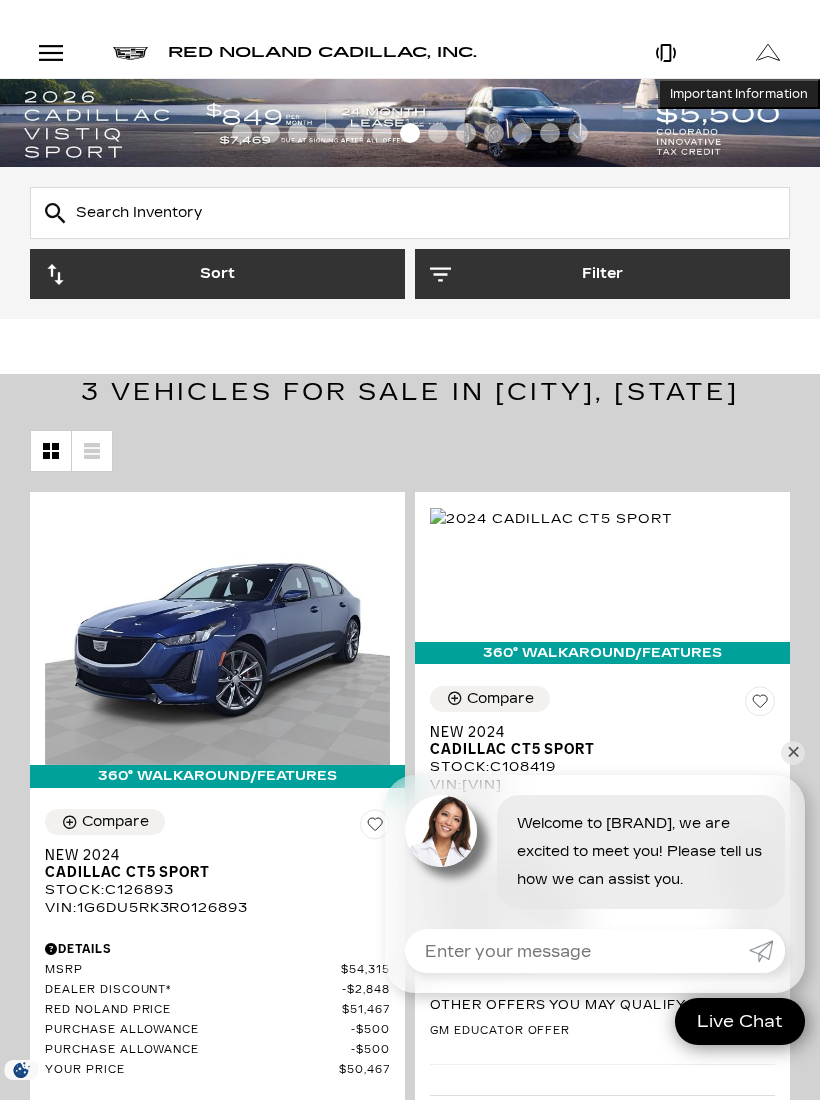 click on "Sort" at bounding box center (217, 274) 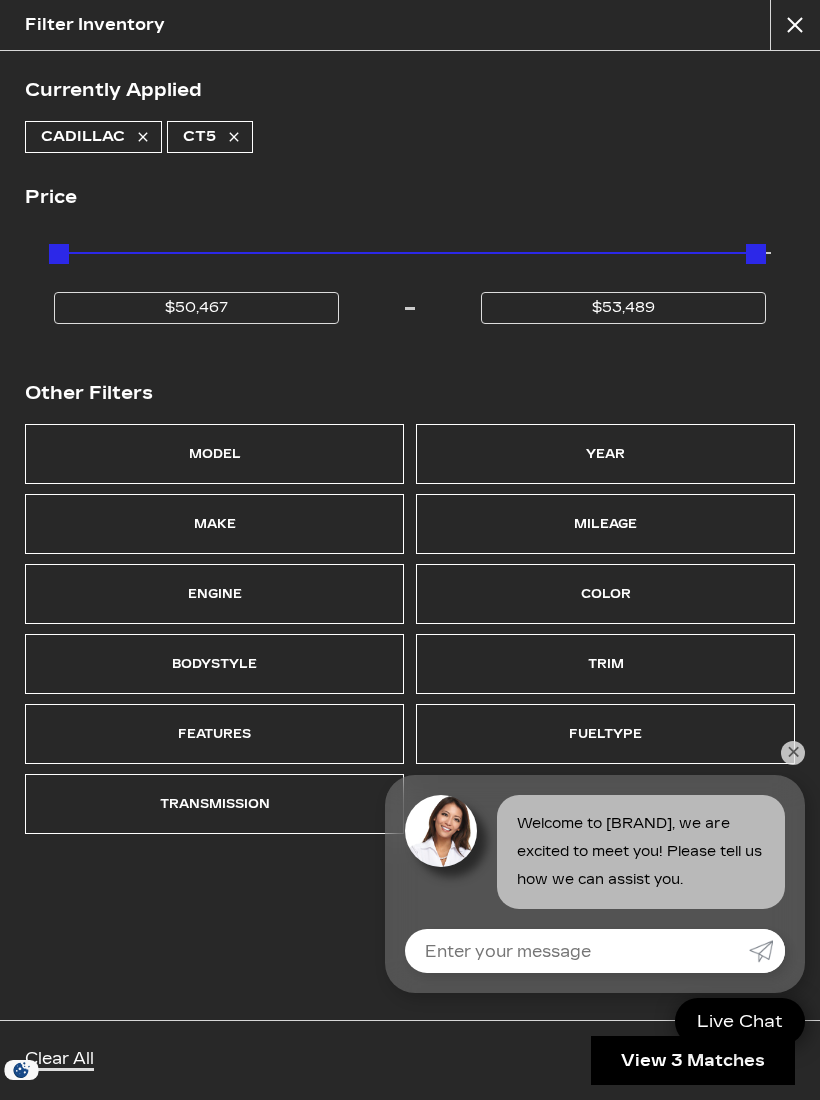 click on "Model" at bounding box center (214, 454) 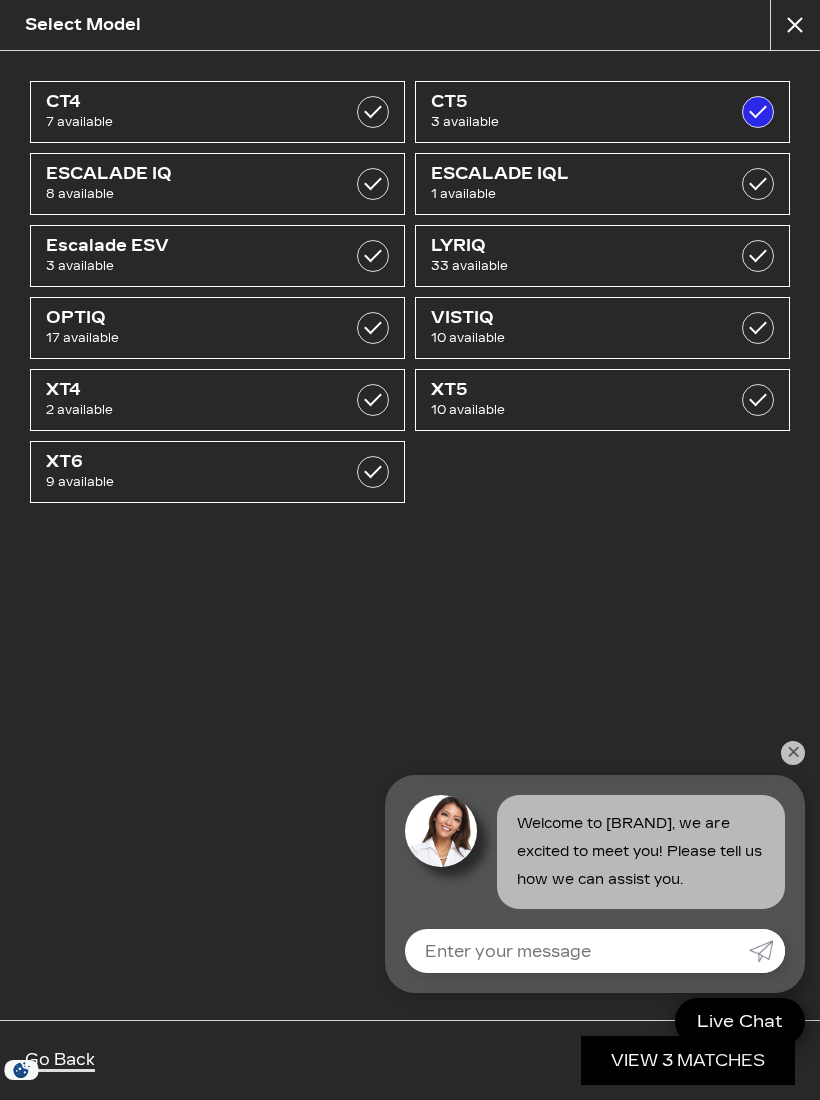 click on "33   available" at bounding box center [577, 266] 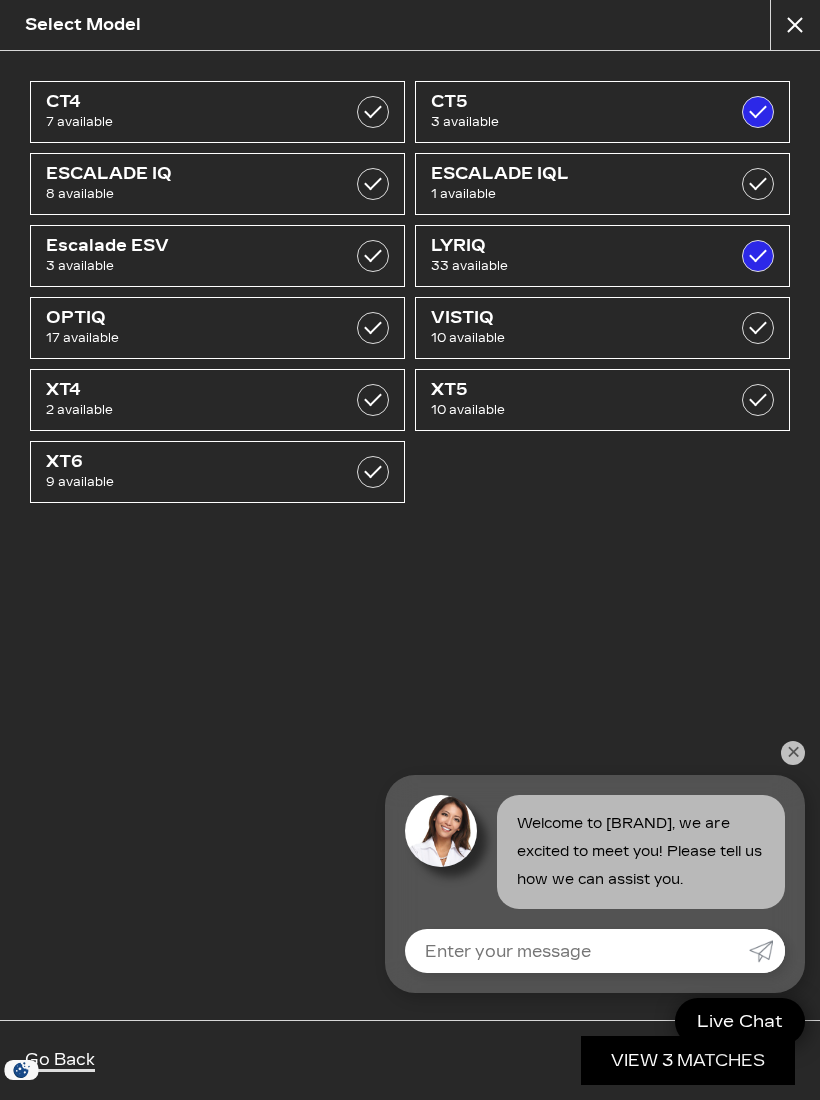 checkbox on "true" 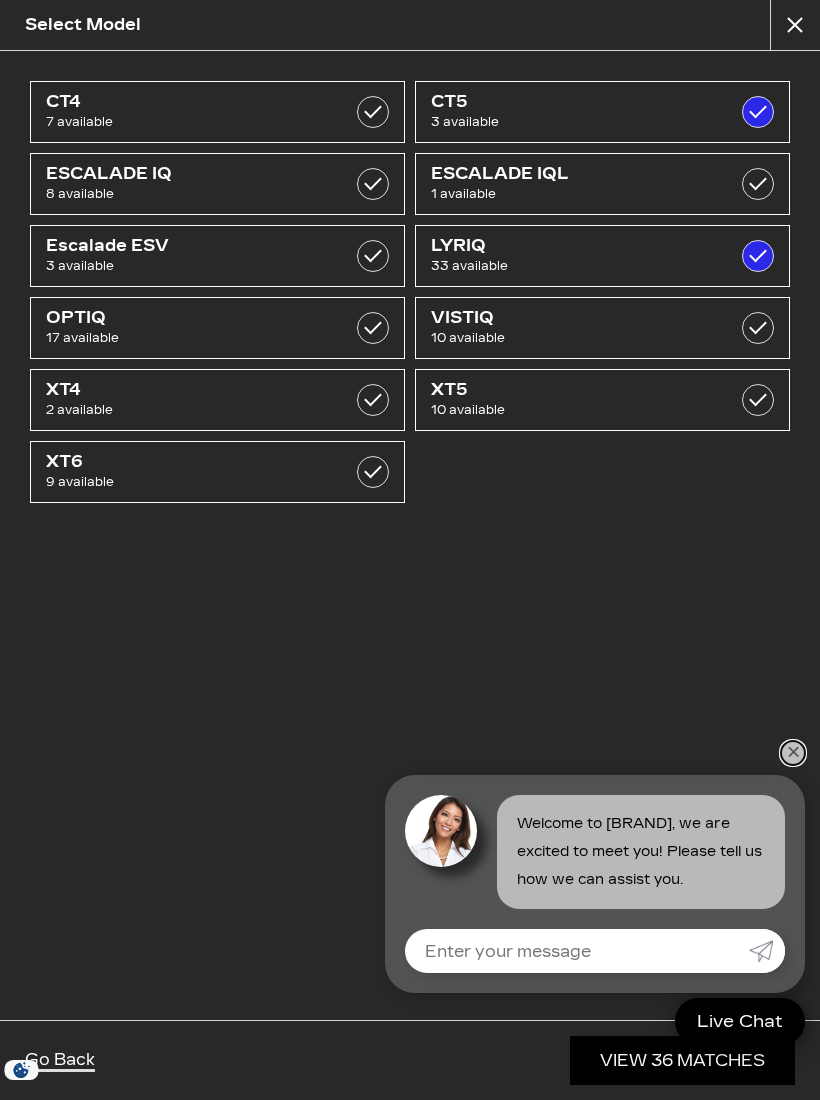 click on "✕" at bounding box center [793, 753] 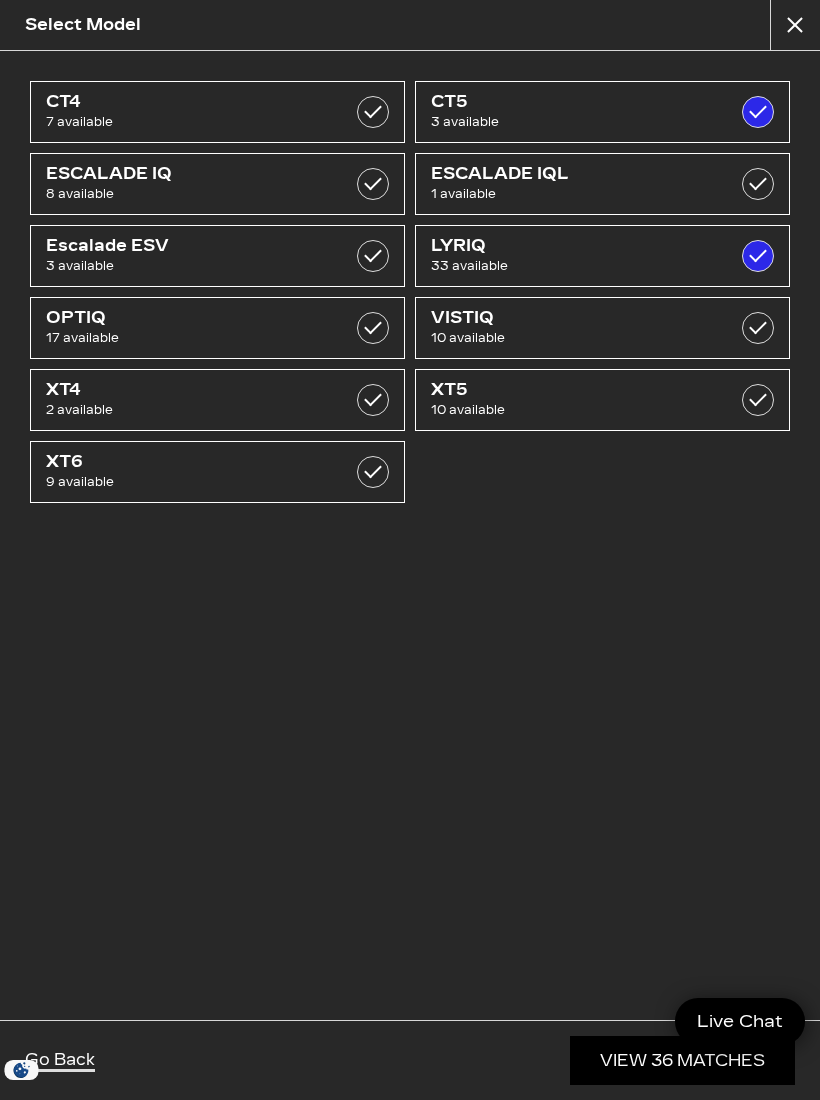 click on "View   36   Matches" at bounding box center [682, 1060] 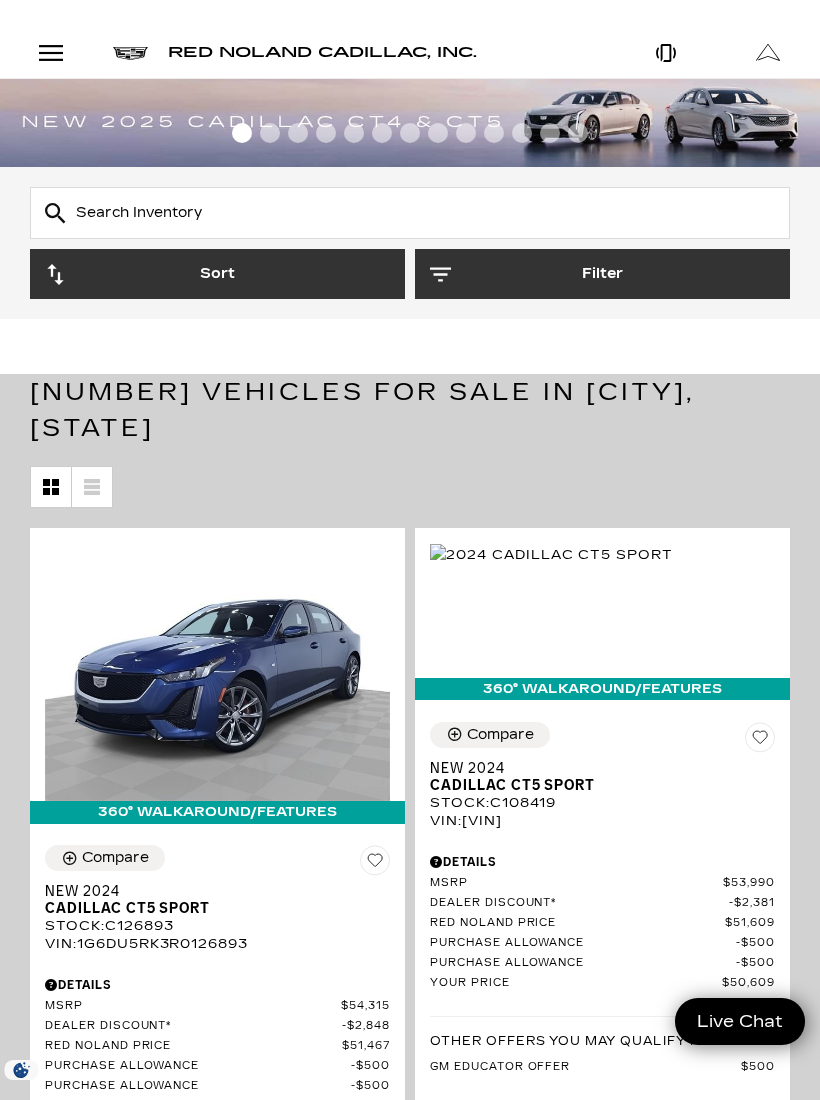 click on "Filter" at bounding box center (602, 274) 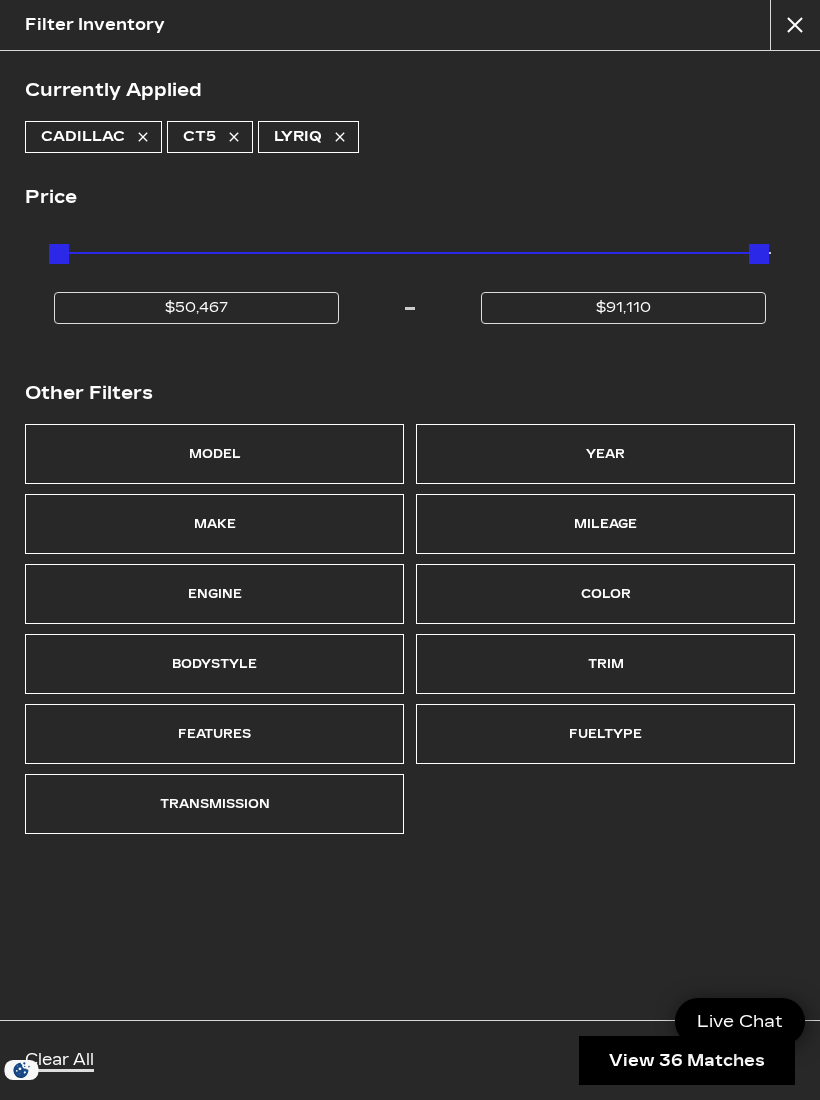 click on "Model" at bounding box center (215, 454) 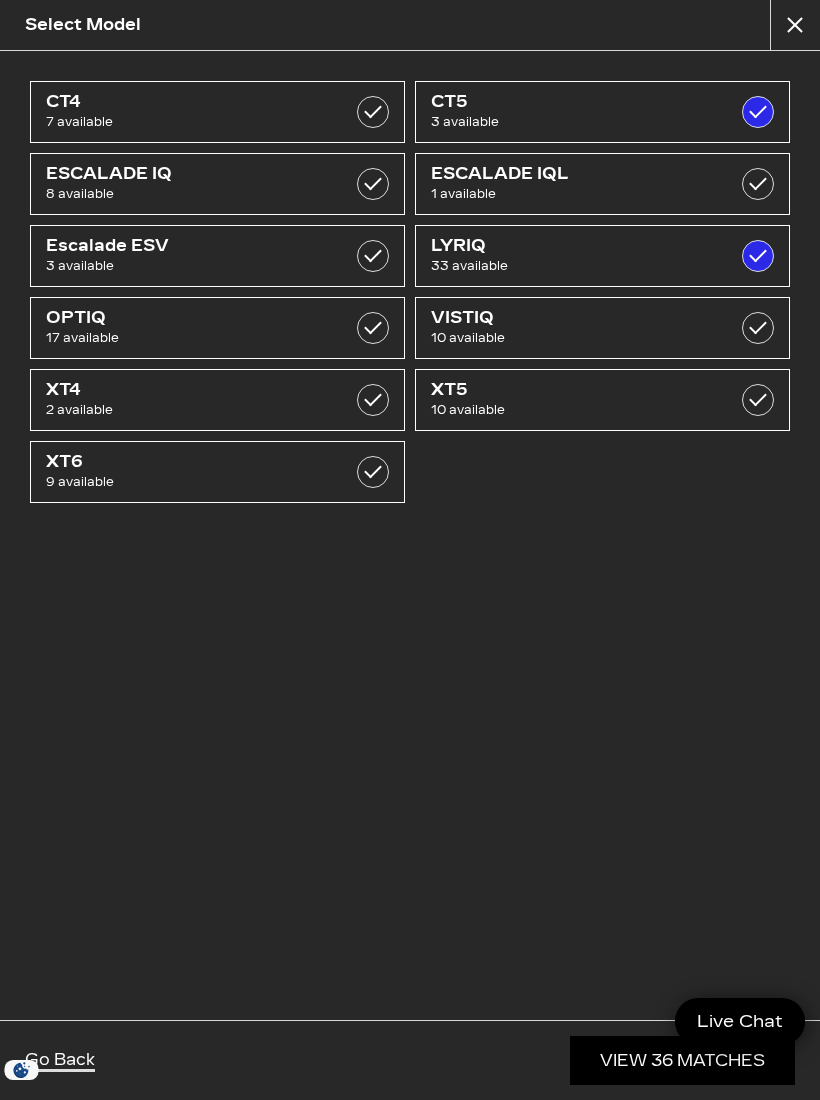 click at bounding box center [758, 112] 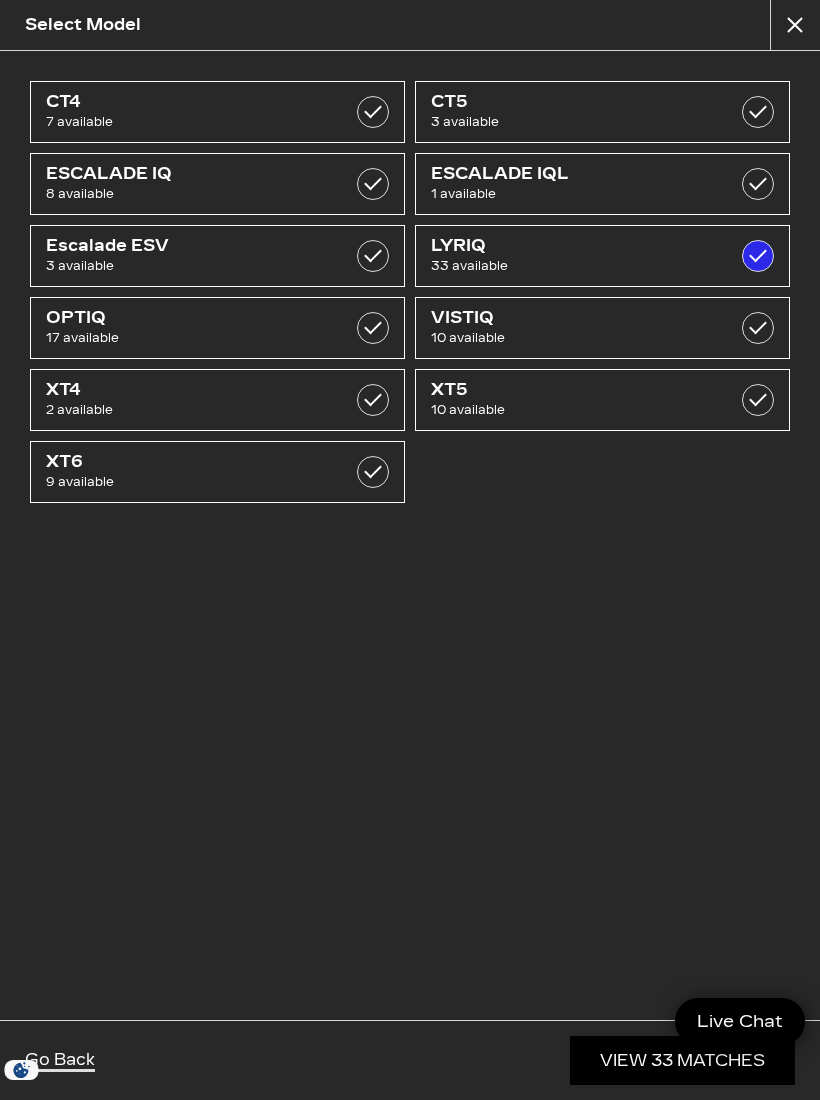 click at bounding box center [758, 112] 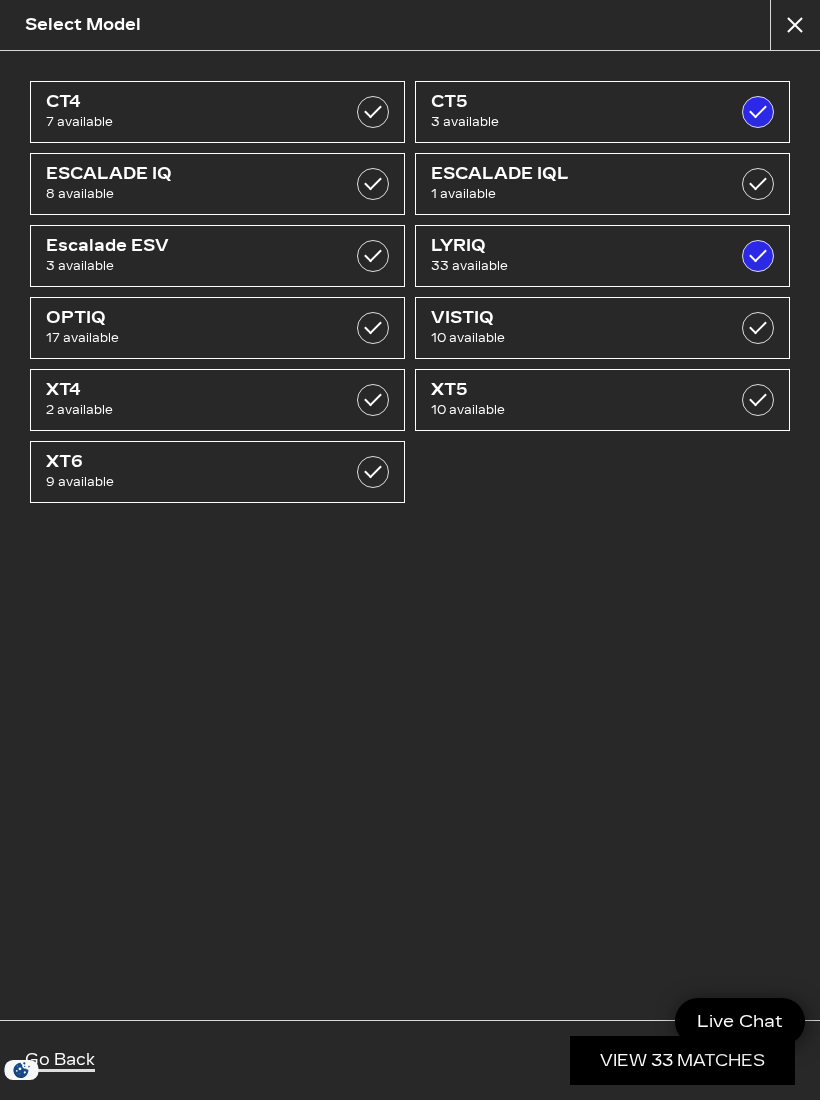 checkbox on "true" 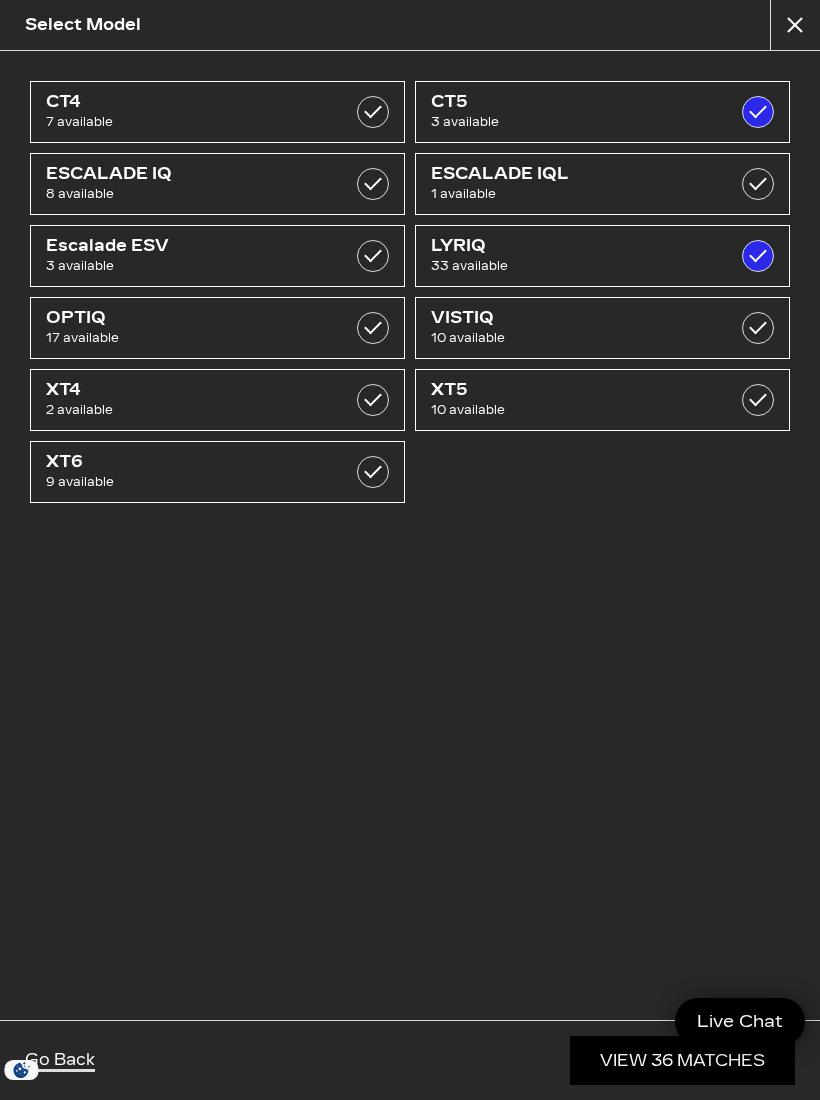 click at bounding box center [795, 25] 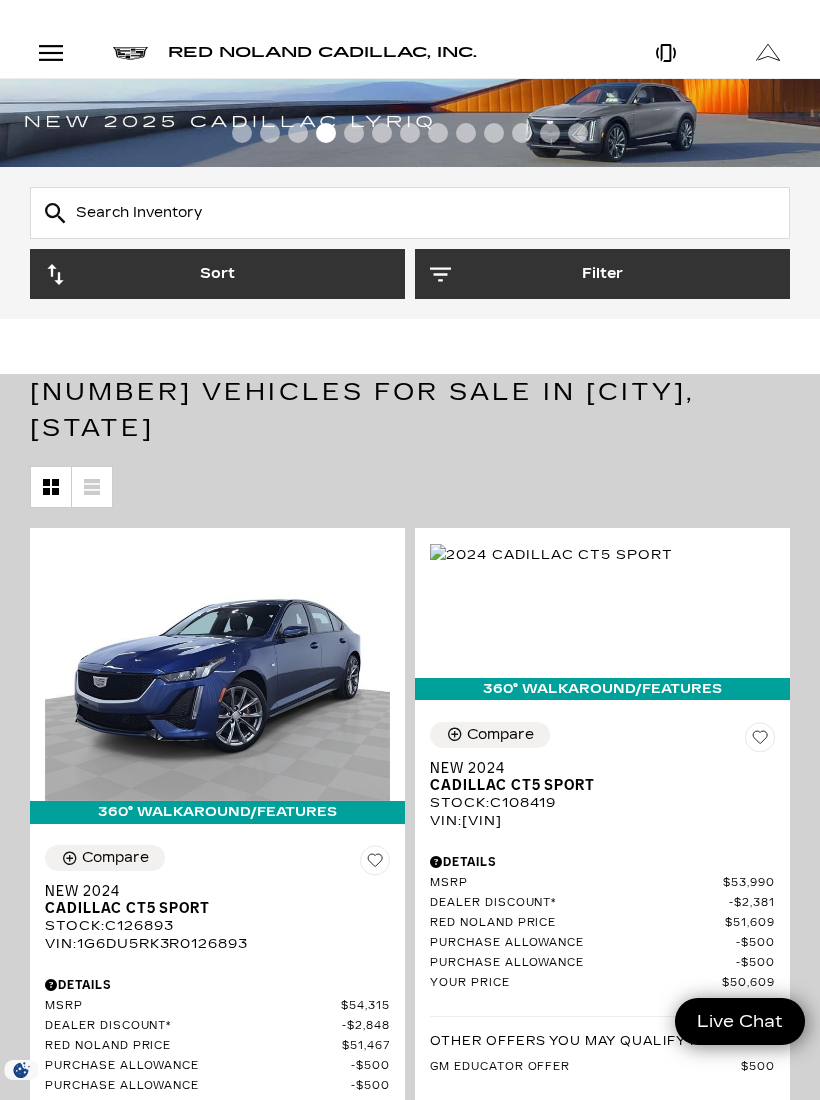 click on "Filter" at bounding box center (602, 274) 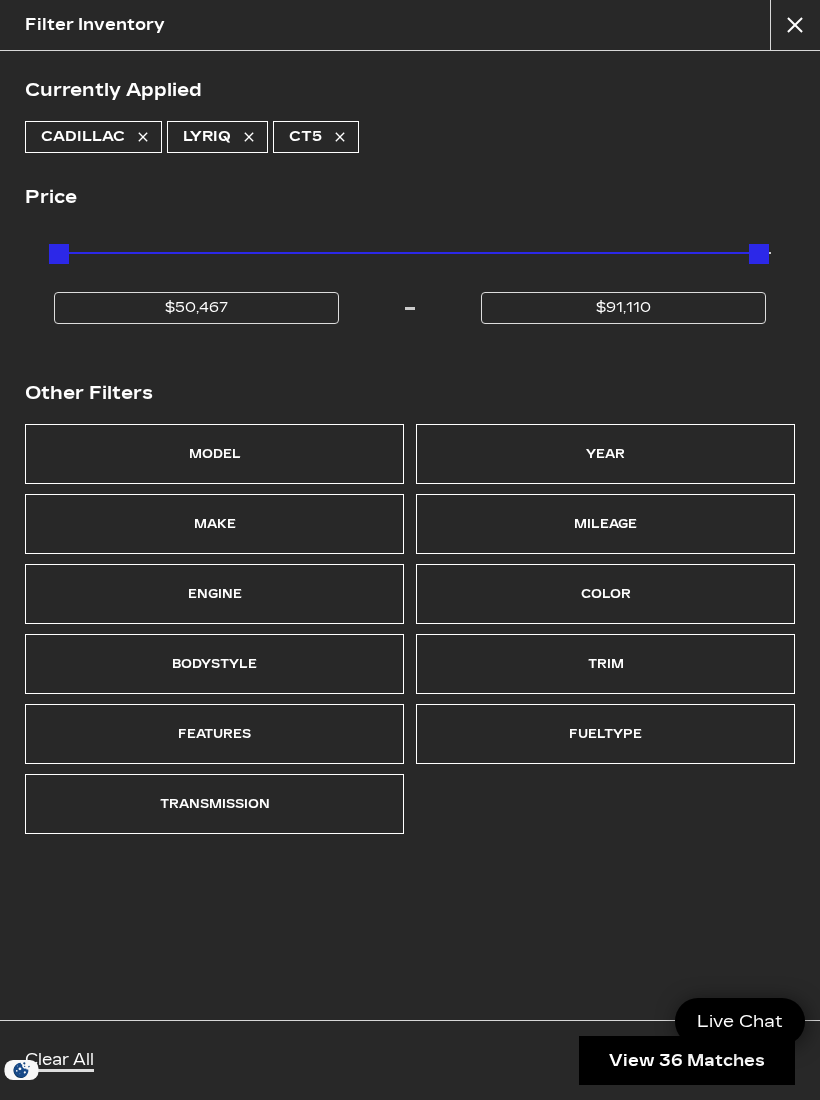 click on "Model" at bounding box center (215, 454) 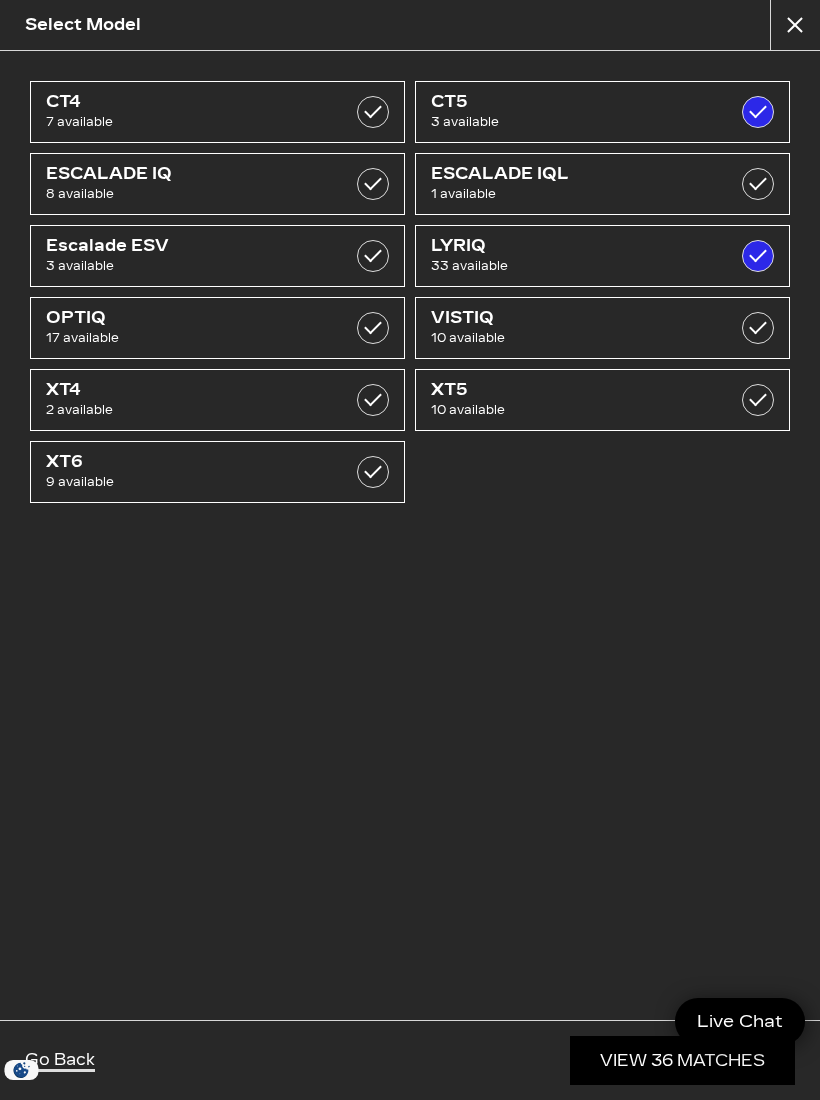 click at bounding box center [373, 472] 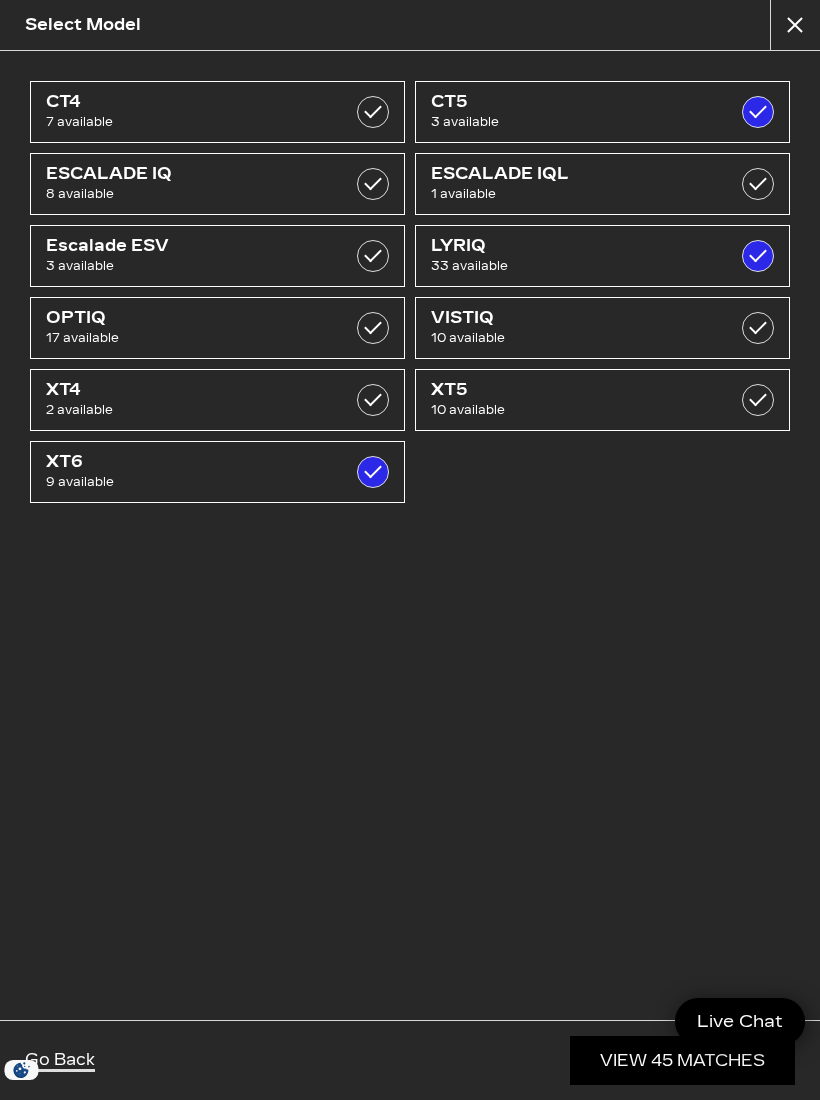 click at bounding box center [373, 472] 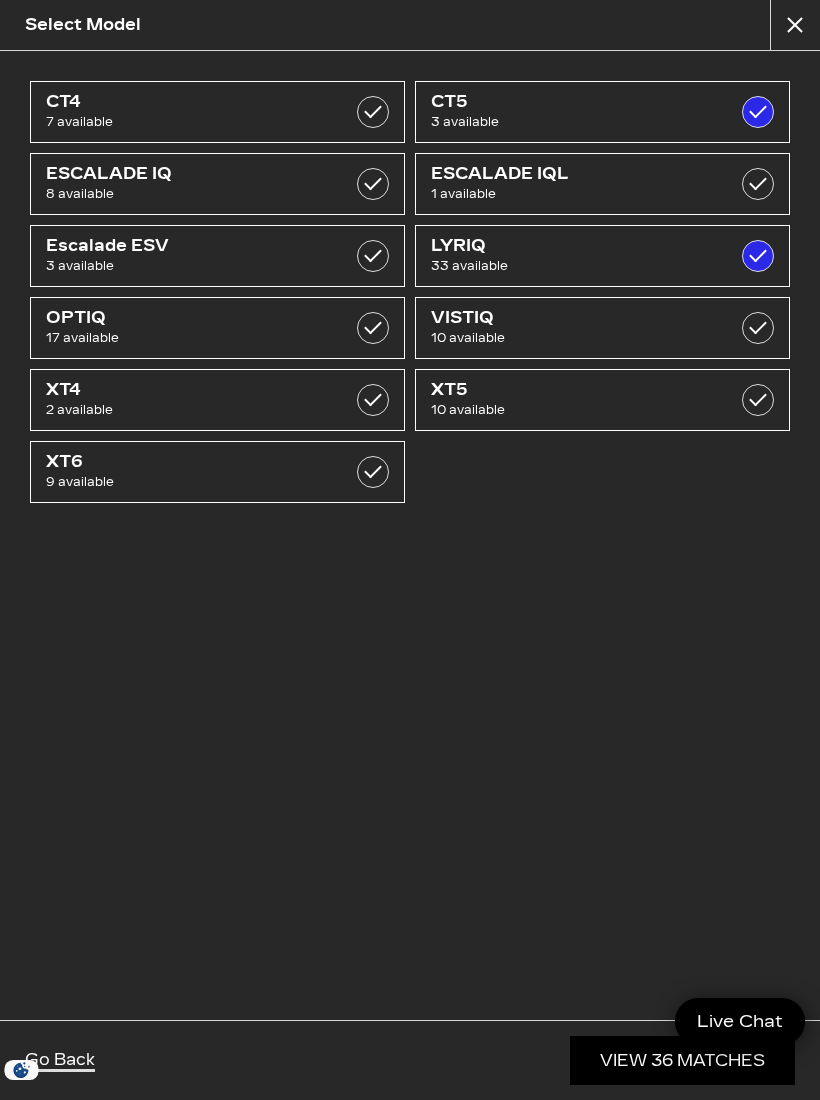 click at bounding box center (373, 472) 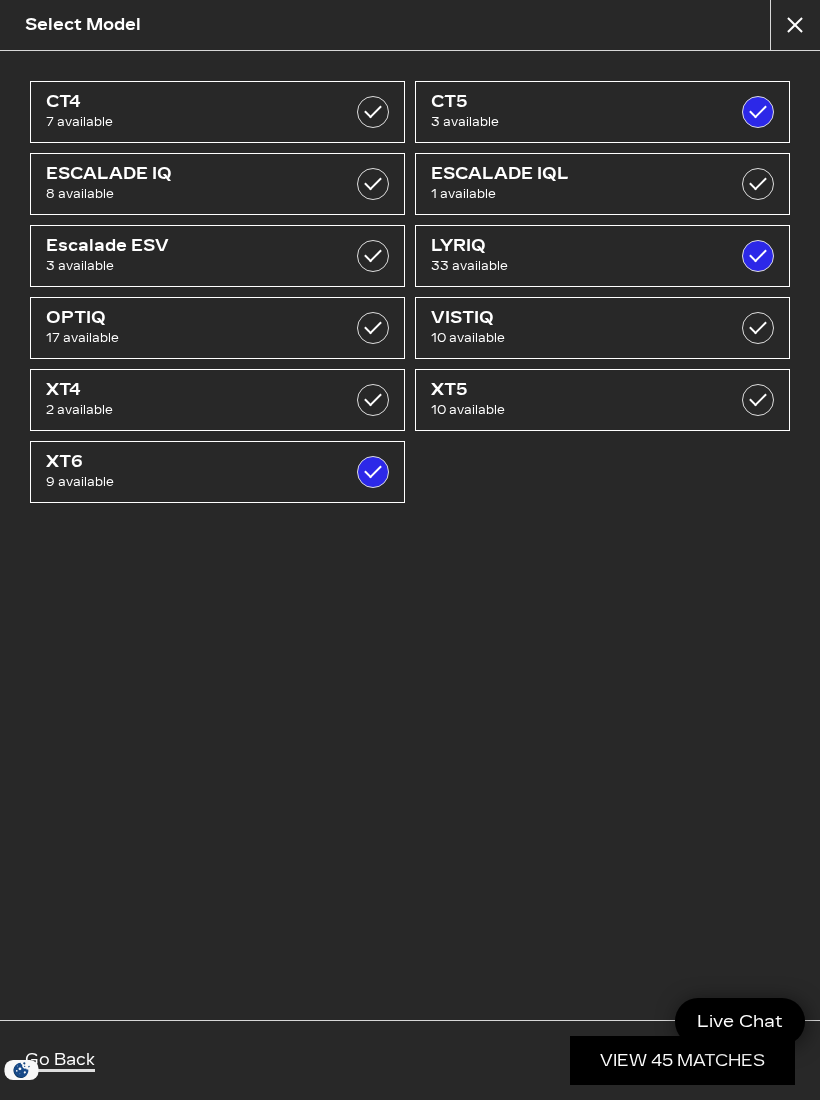 click on "XT6" at bounding box center (192, 462) 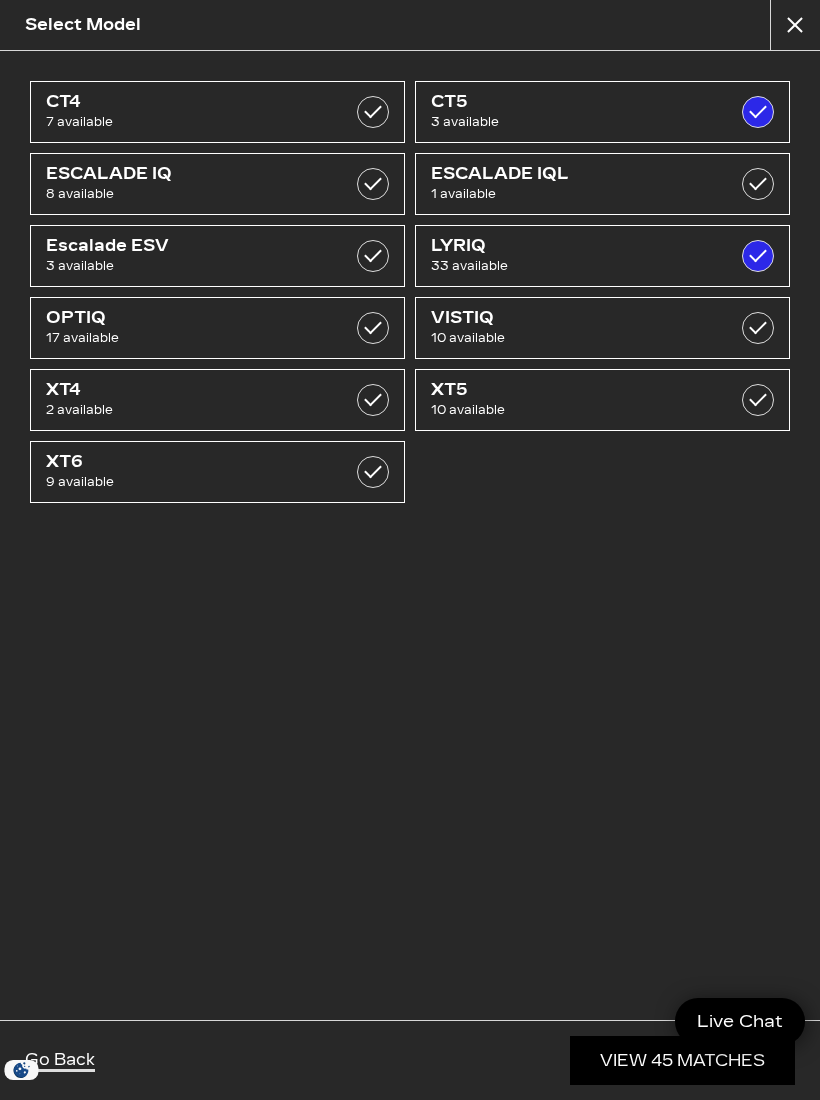 checkbox on "false" 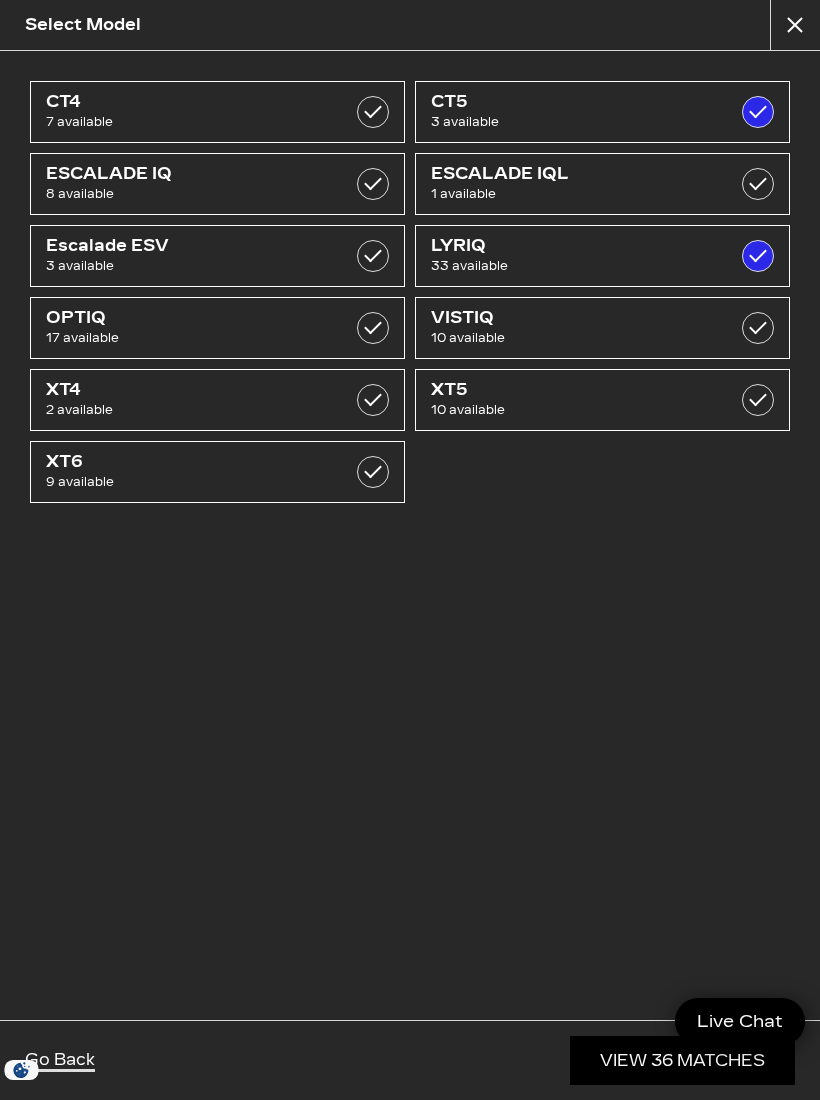 click at bounding box center (758, 112) 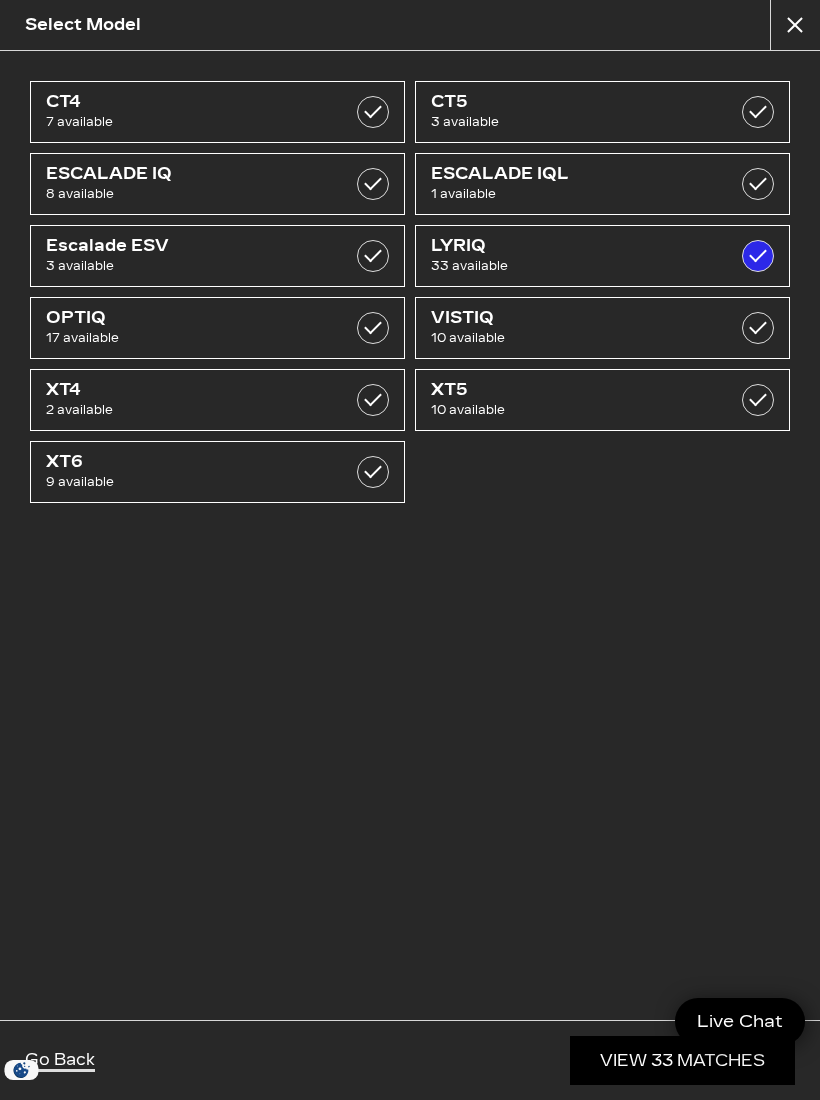 checkbox on "false" 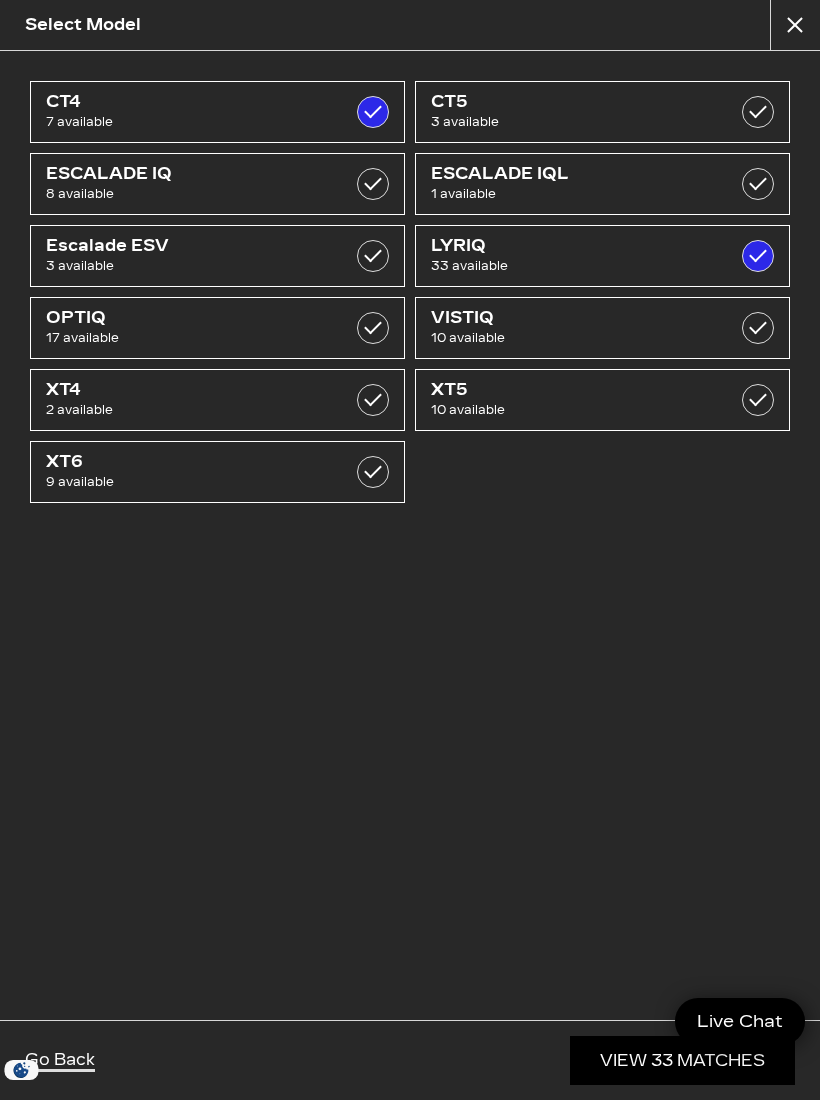 checkbox on "true" 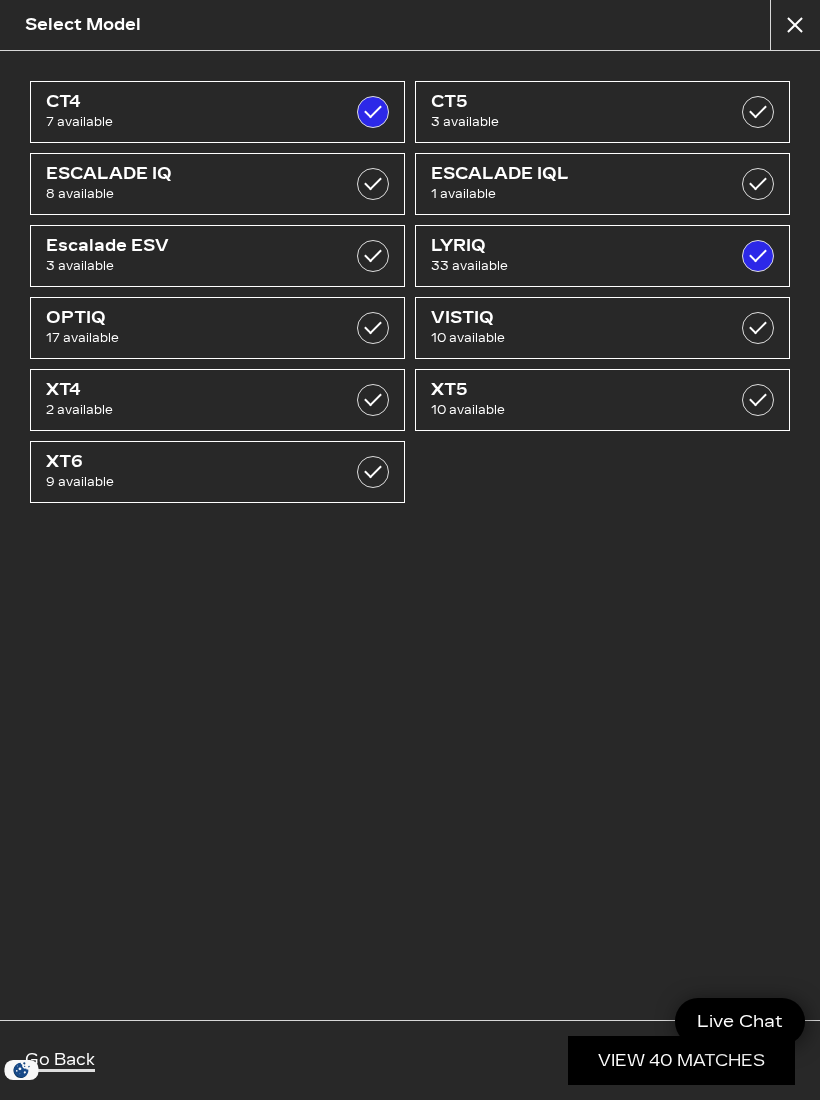 click on "33   available" at bounding box center [577, 266] 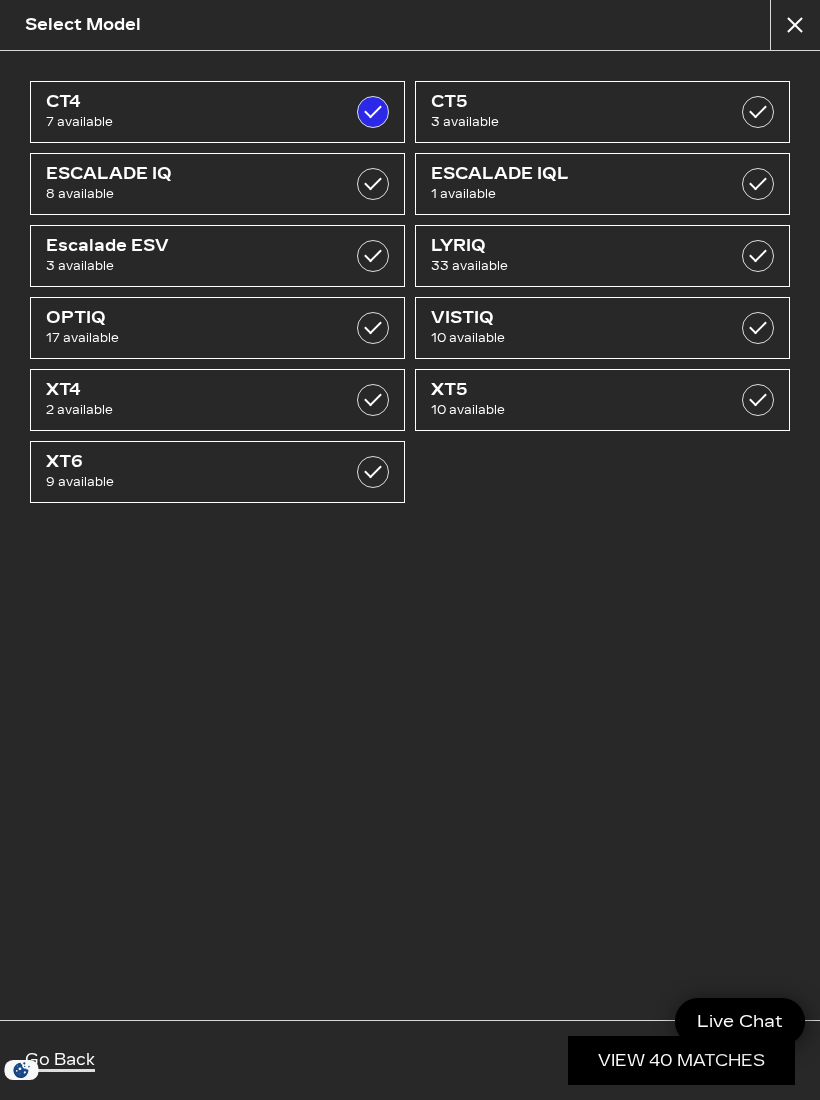 checkbox on "false" 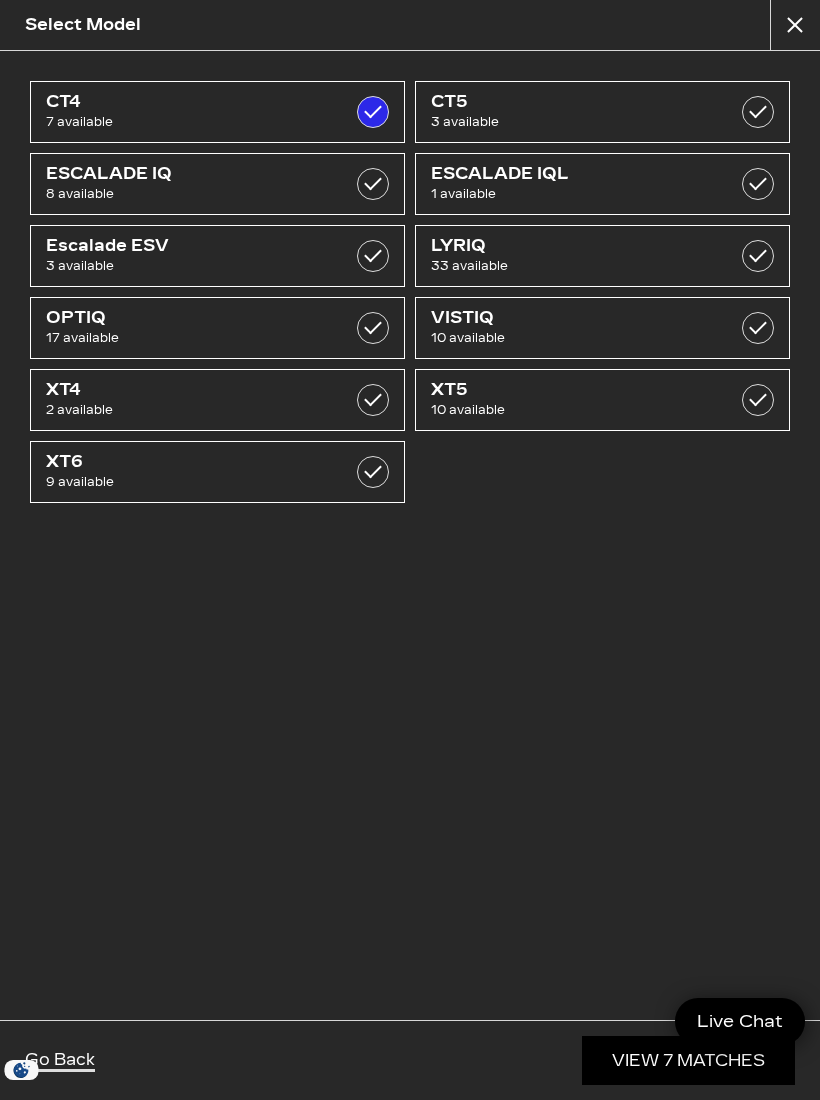 click on "View   7   Matches" at bounding box center (688, 1060) 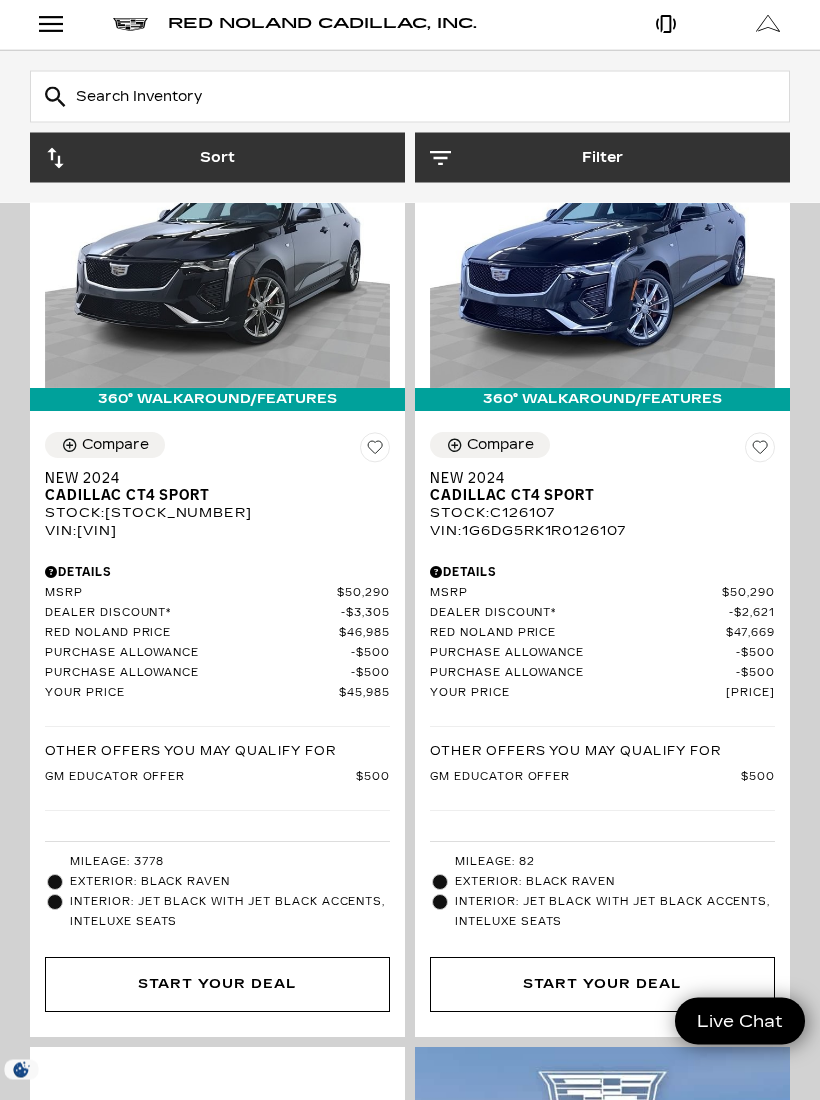 scroll, scrollTop: 0, scrollLeft: 0, axis: both 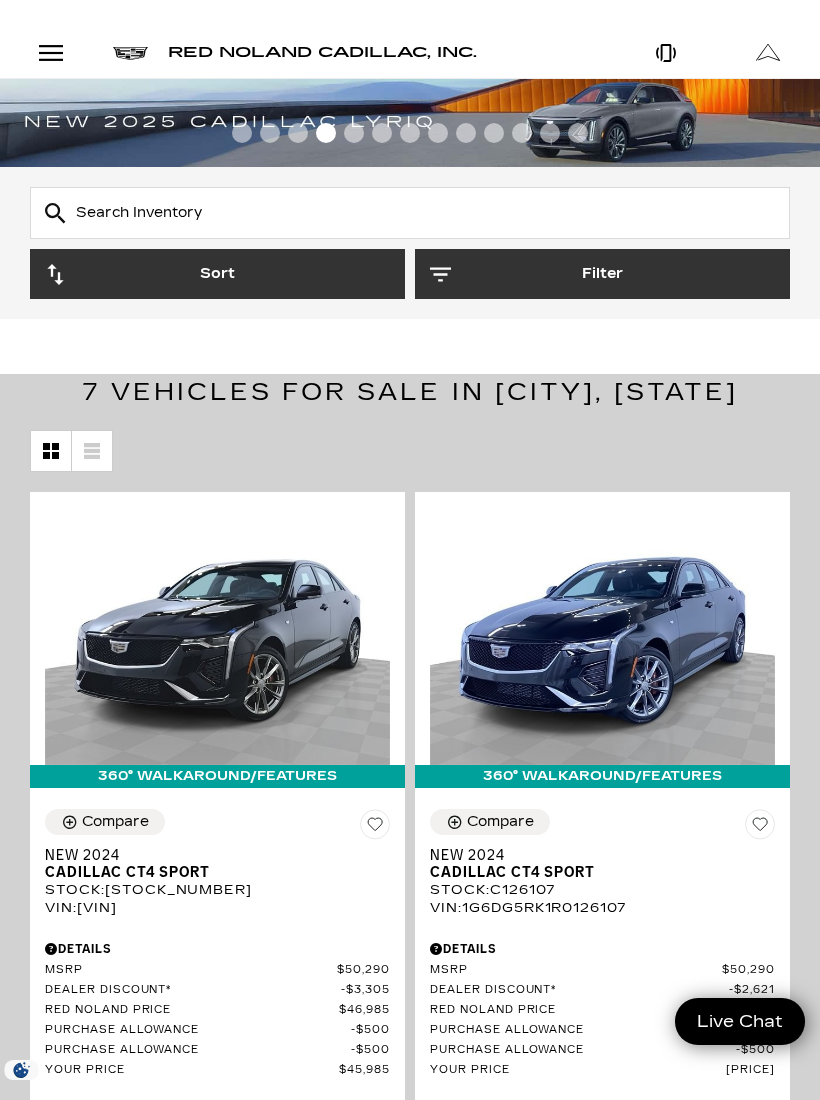 click on "Filter" at bounding box center [602, 274] 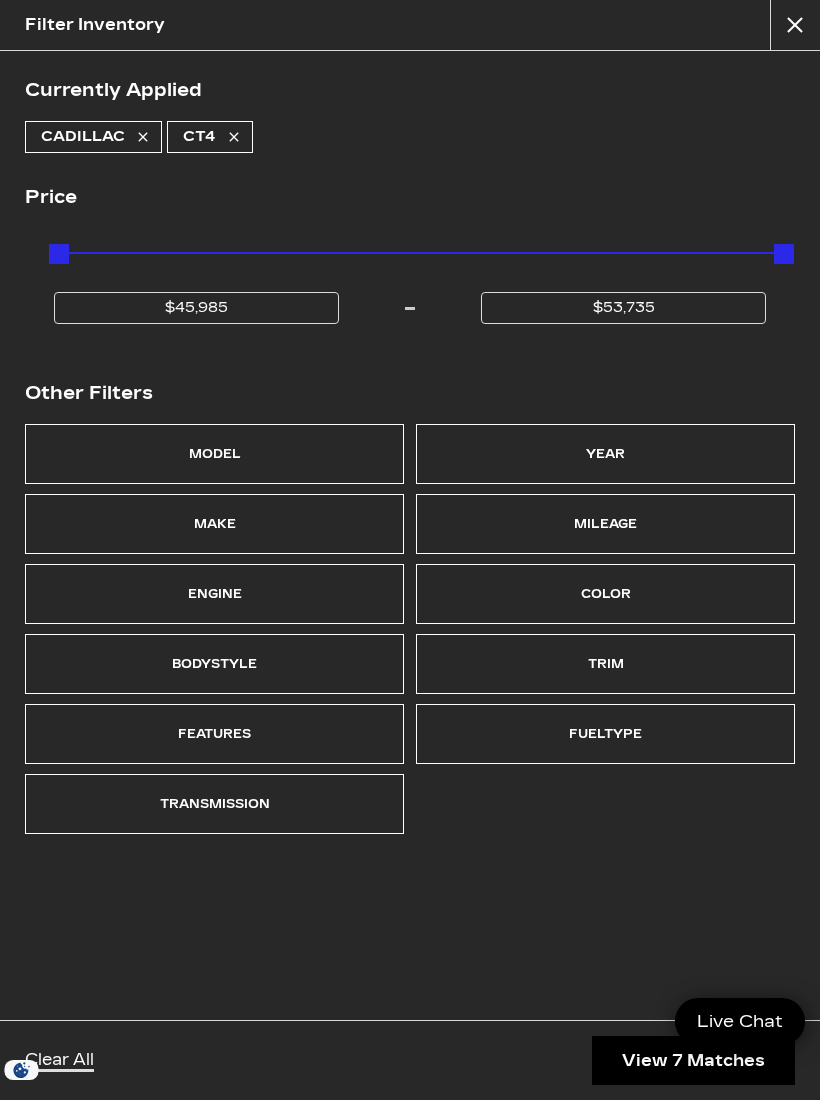 click on "Make" at bounding box center (215, 524) 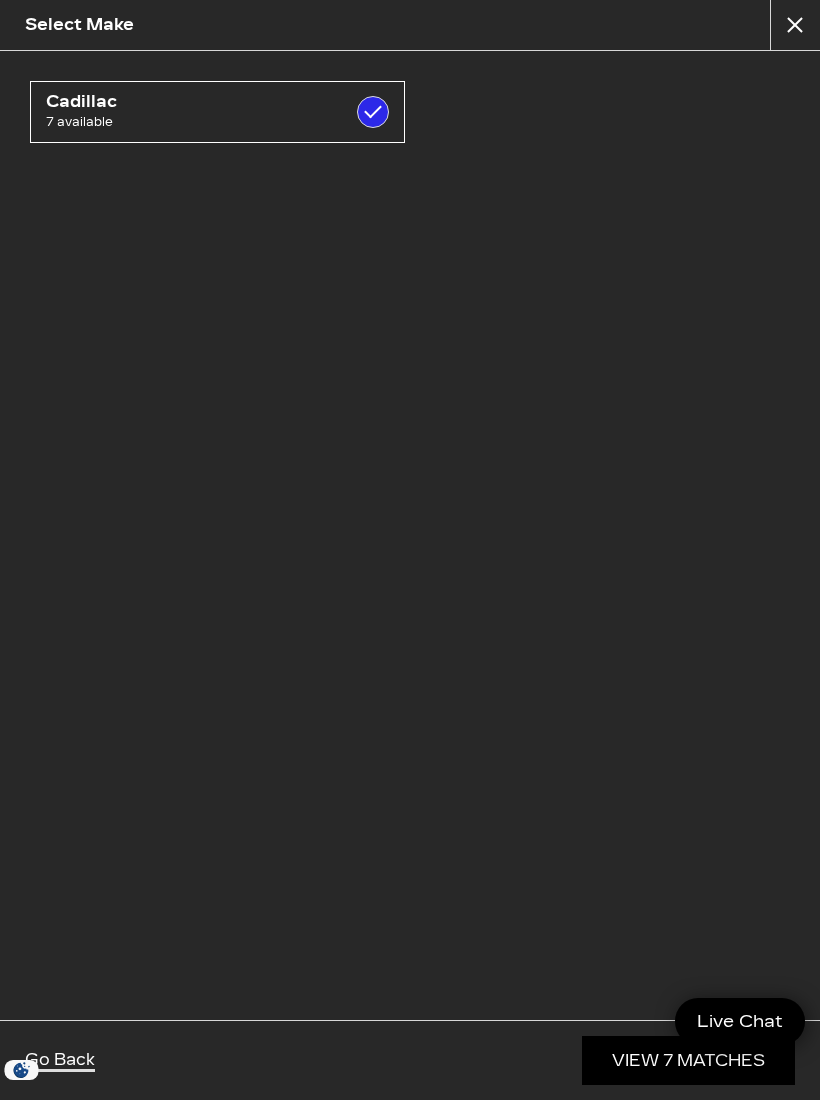 click at bounding box center [795, 25] 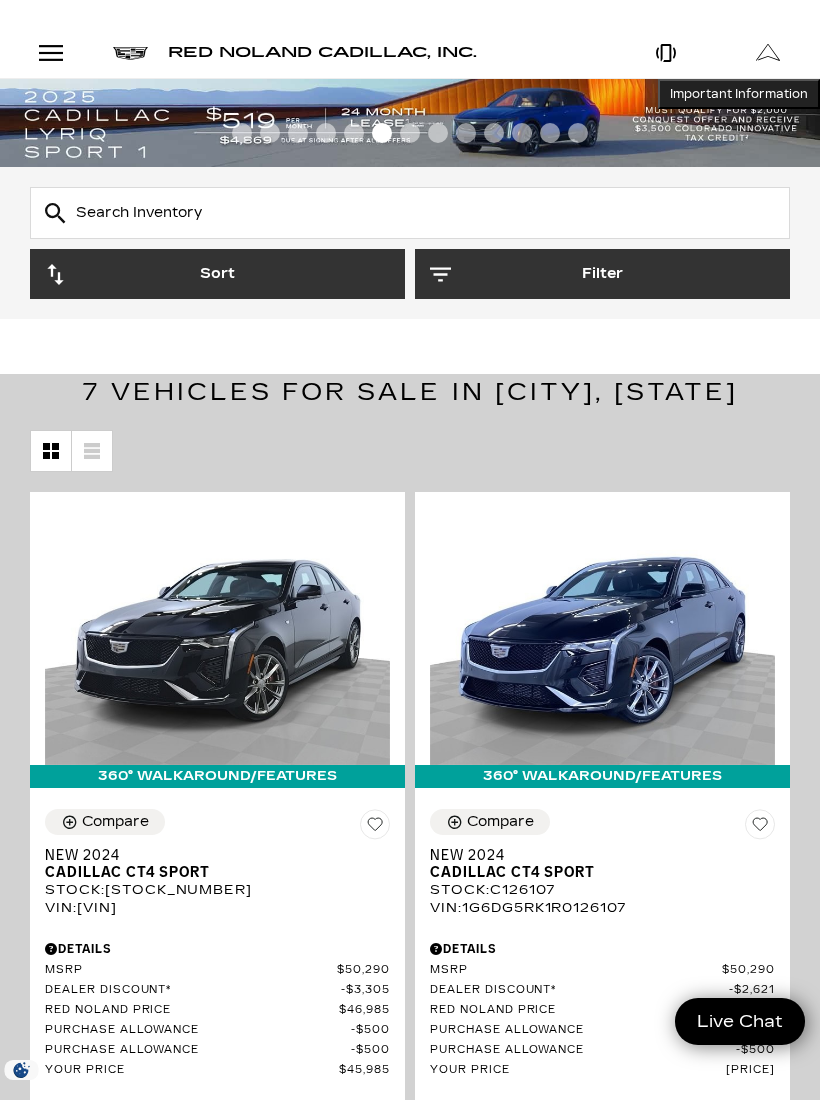click at bounding box center [769, 53] 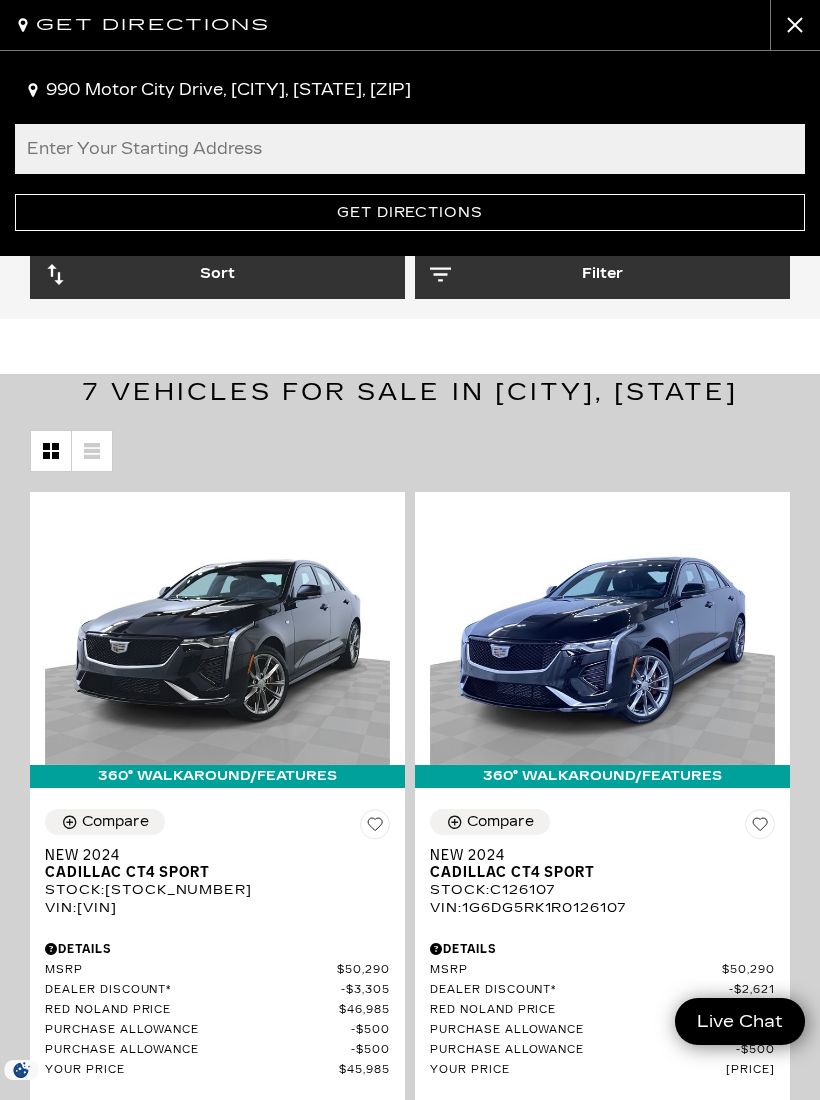 click at bounding box center [795, 25] 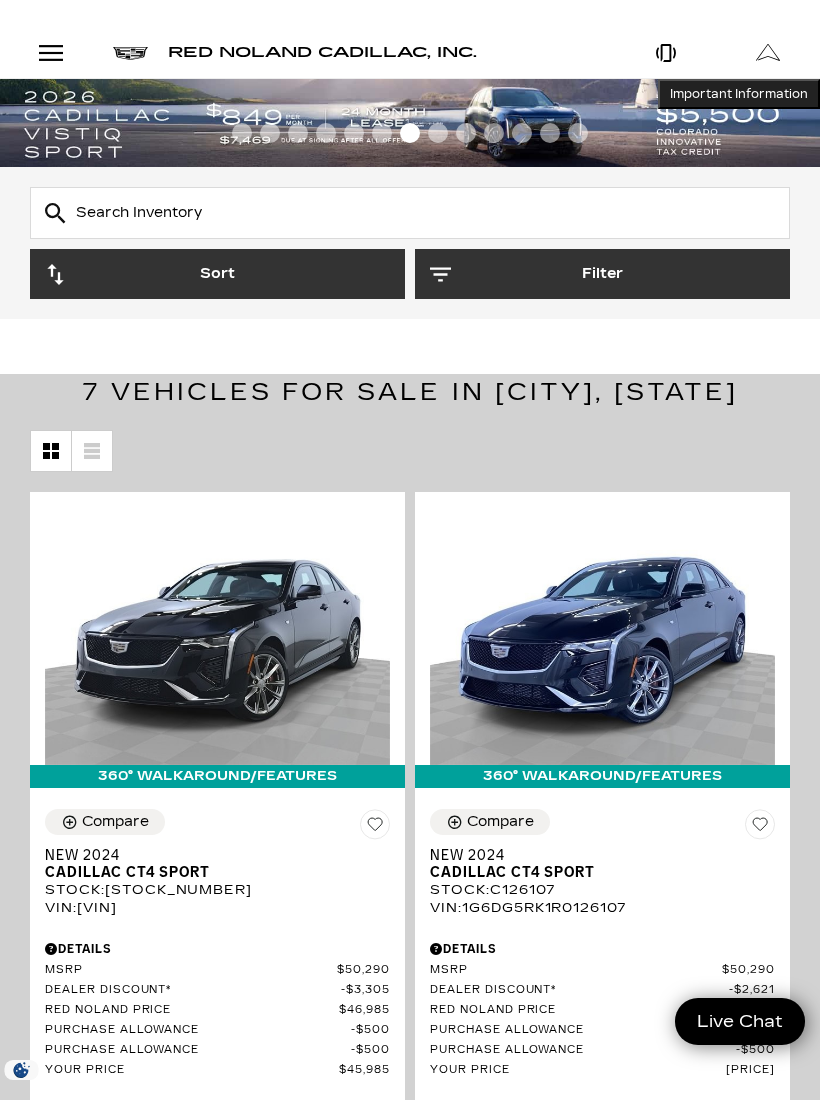 click on "Sort" at bounding box center (217, 274) 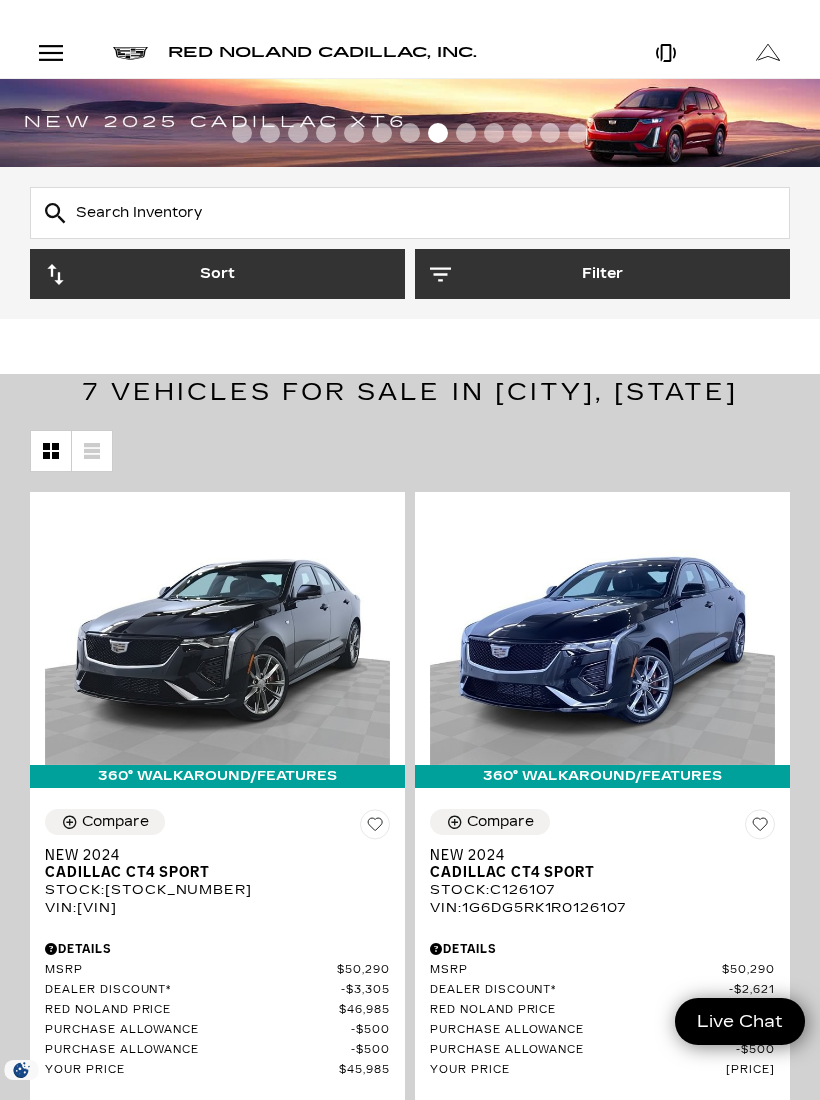 click on "Sort" at bounding box center [217, 274] 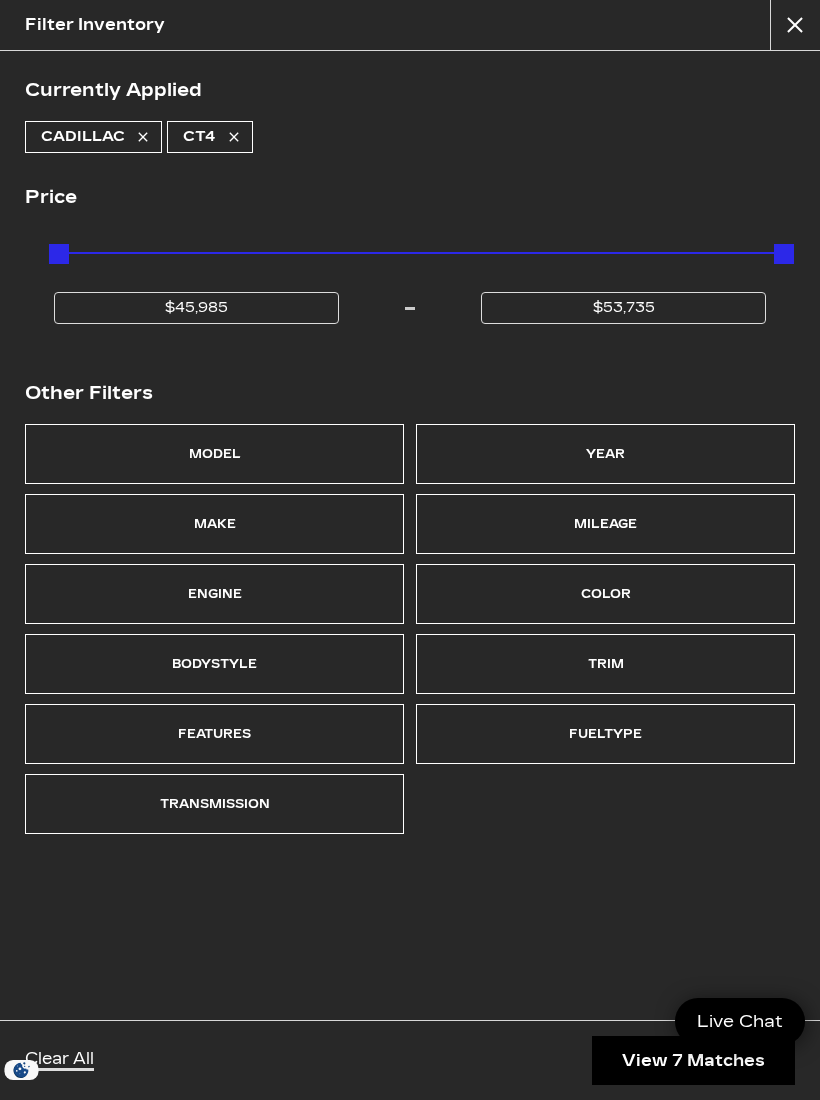 click on "Model" at bounding box center [214, 454] 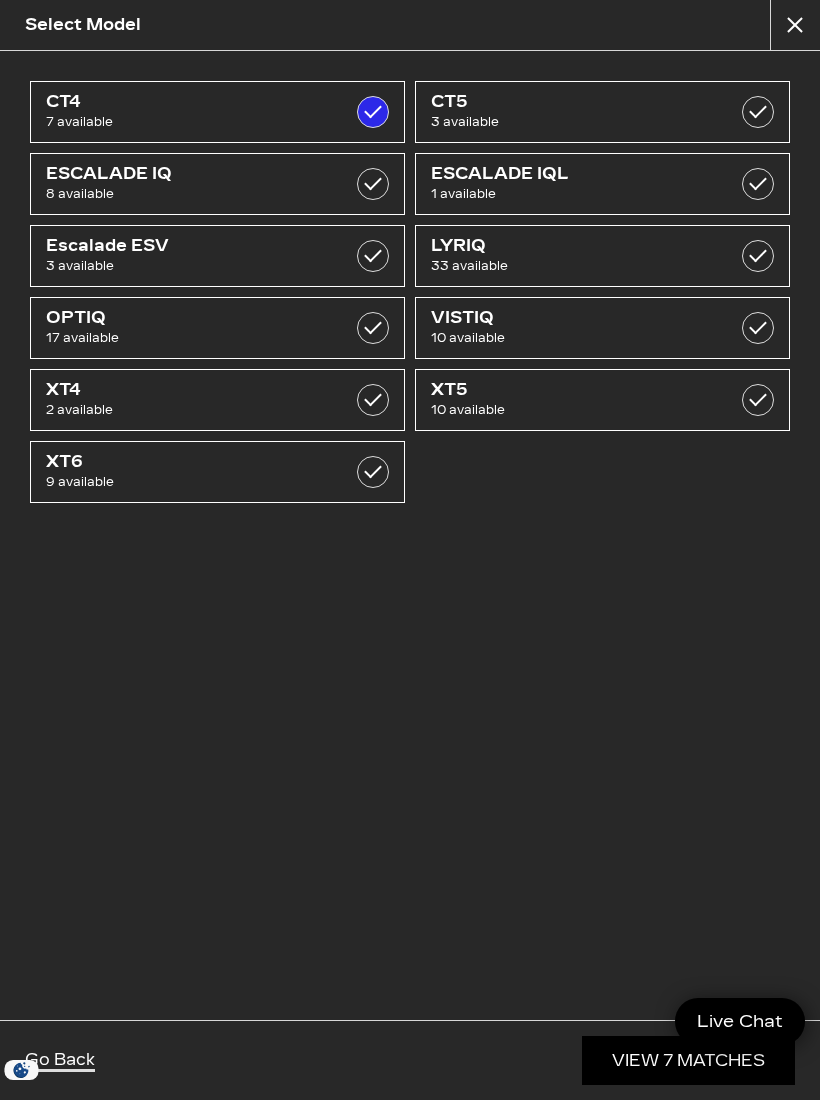 click on "33   available" at bounding box center (577, 266) 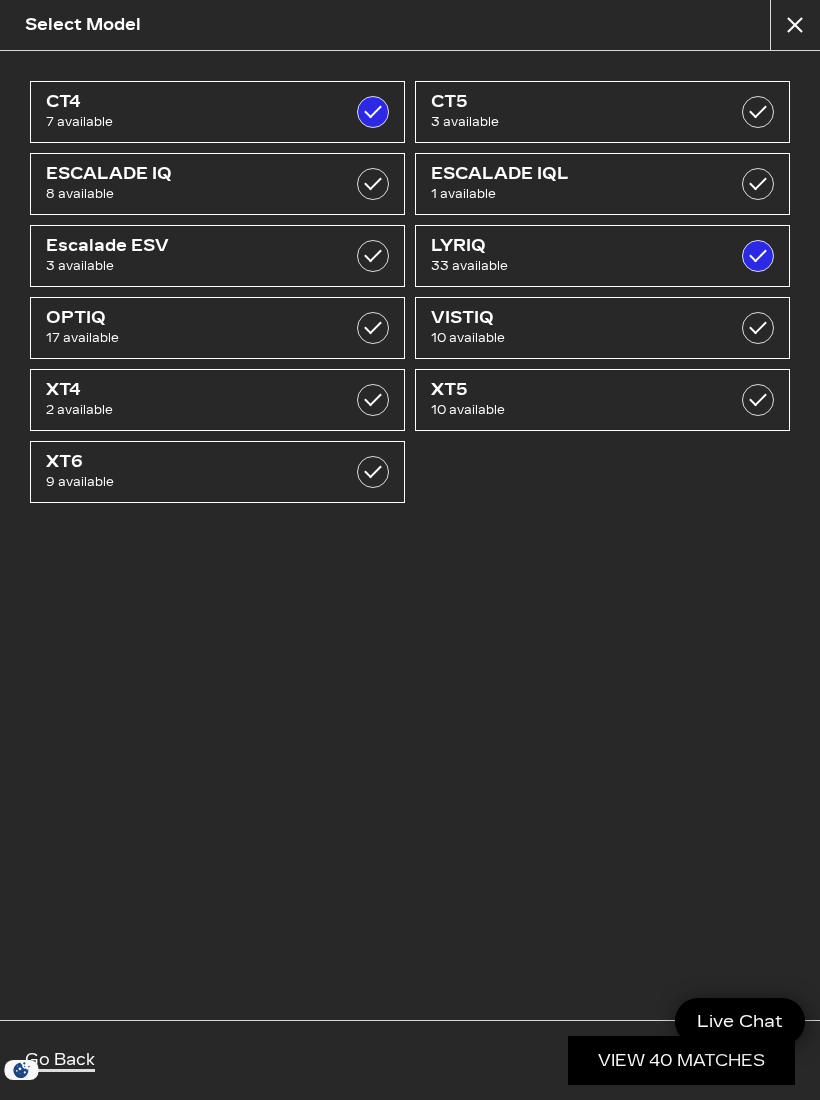 checkbox on "true" 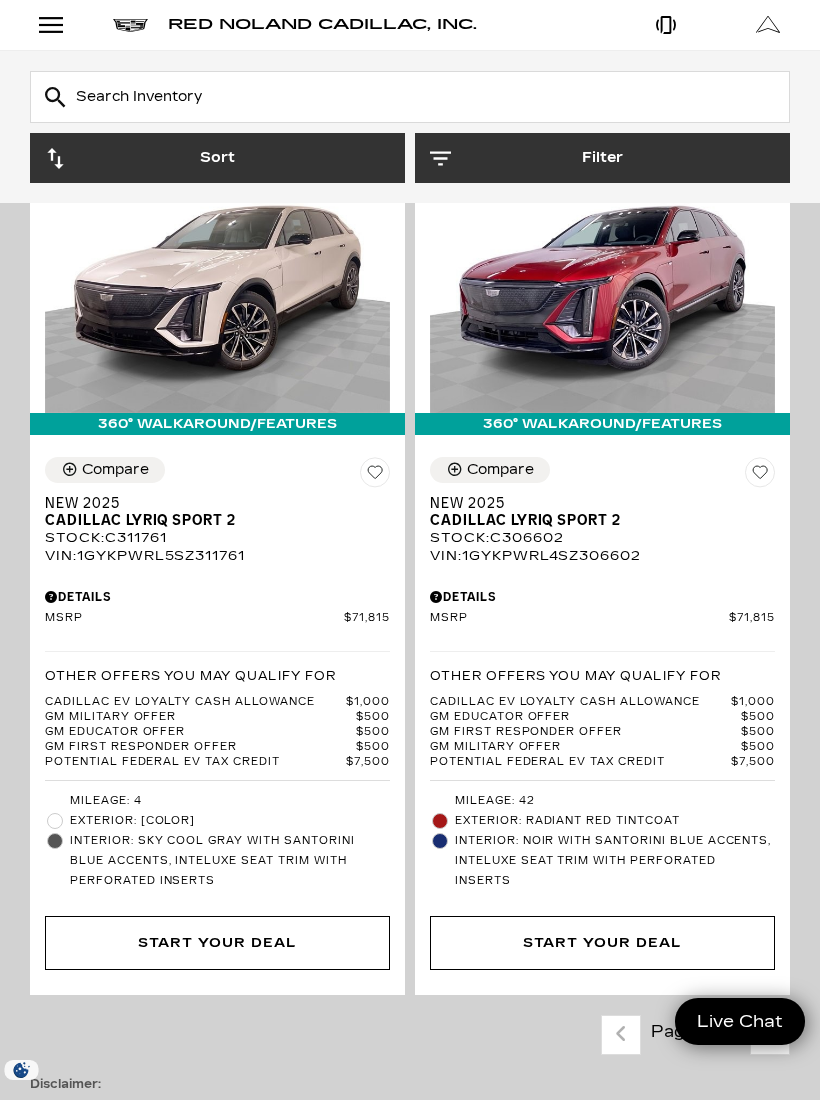 scroll, scrollTop: 9320, scrollLeft: 0, axis: vertical 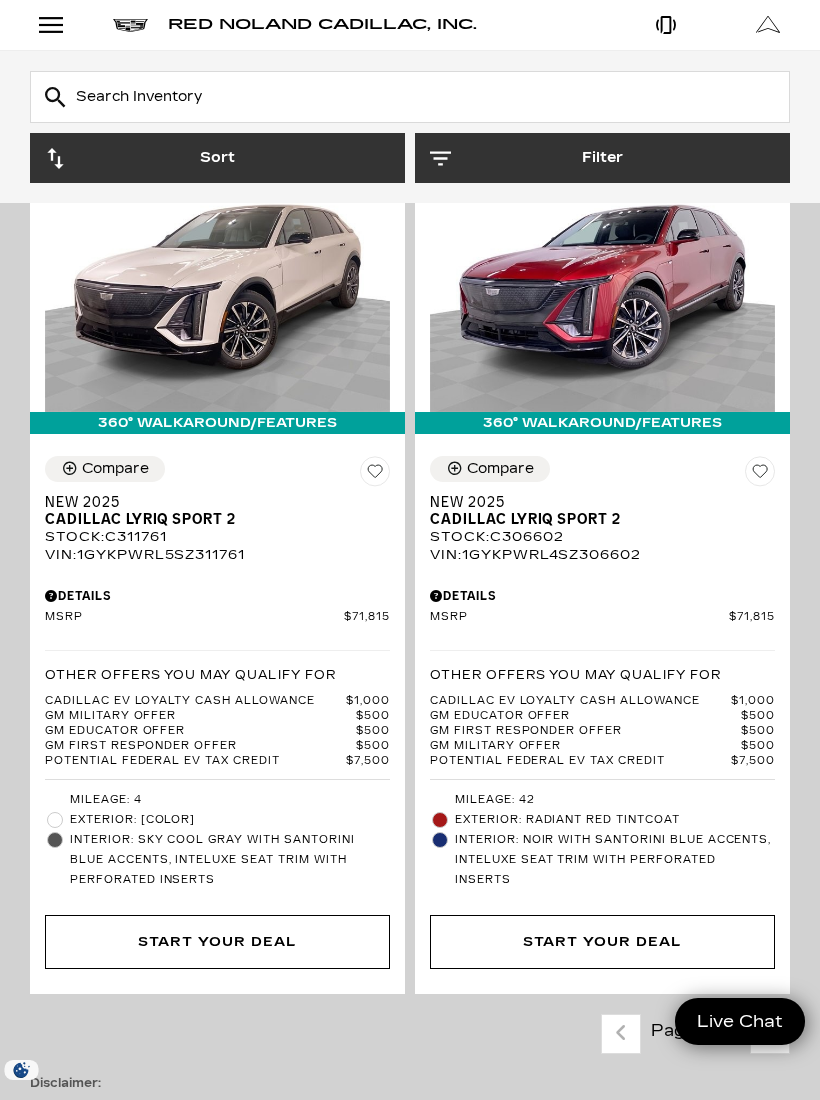 click on "Start Your Deal" at bounding box center [602, 942] 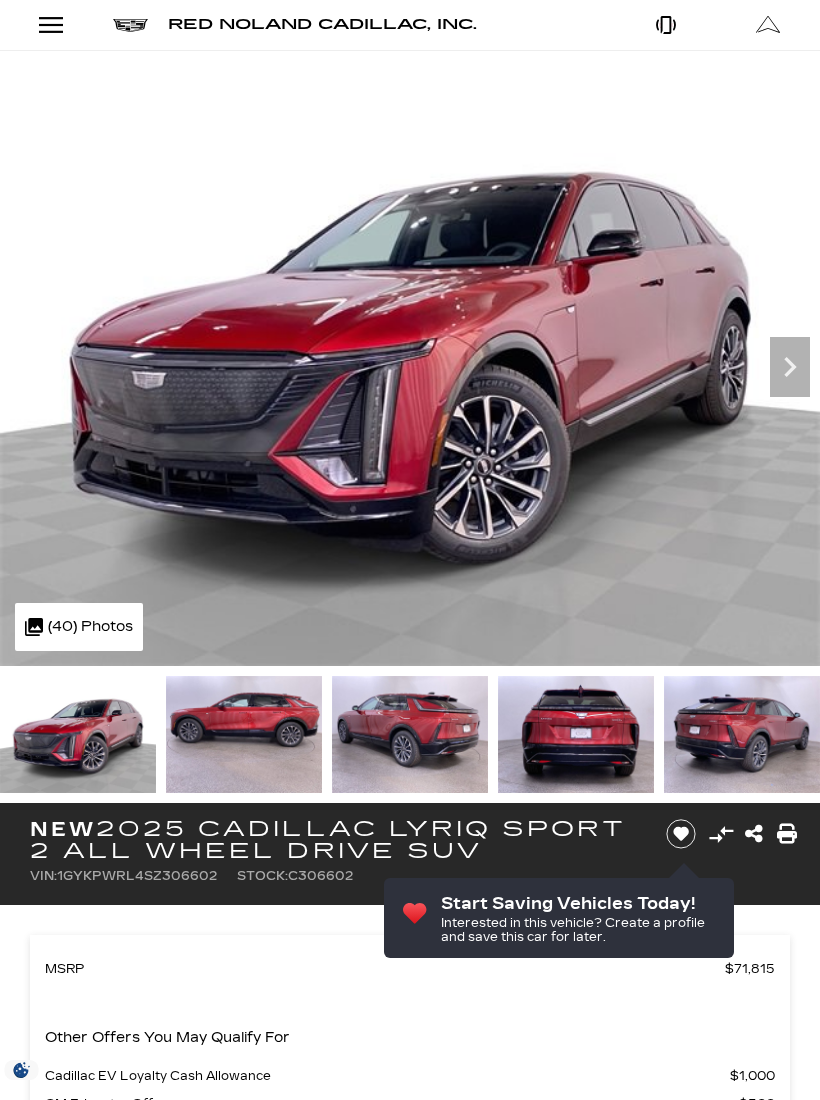 scroll, scrollTop: 0, scrollLeft: 0, axis: both 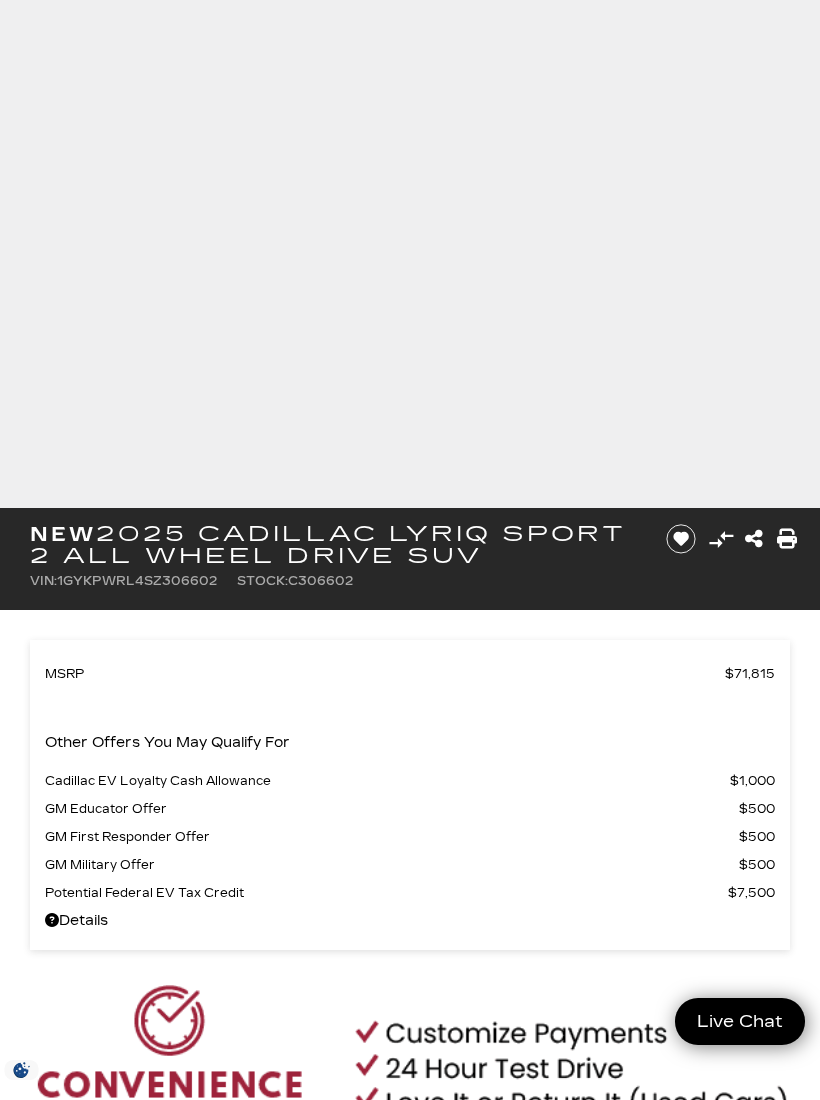 click at bounding box center (410, 1074) 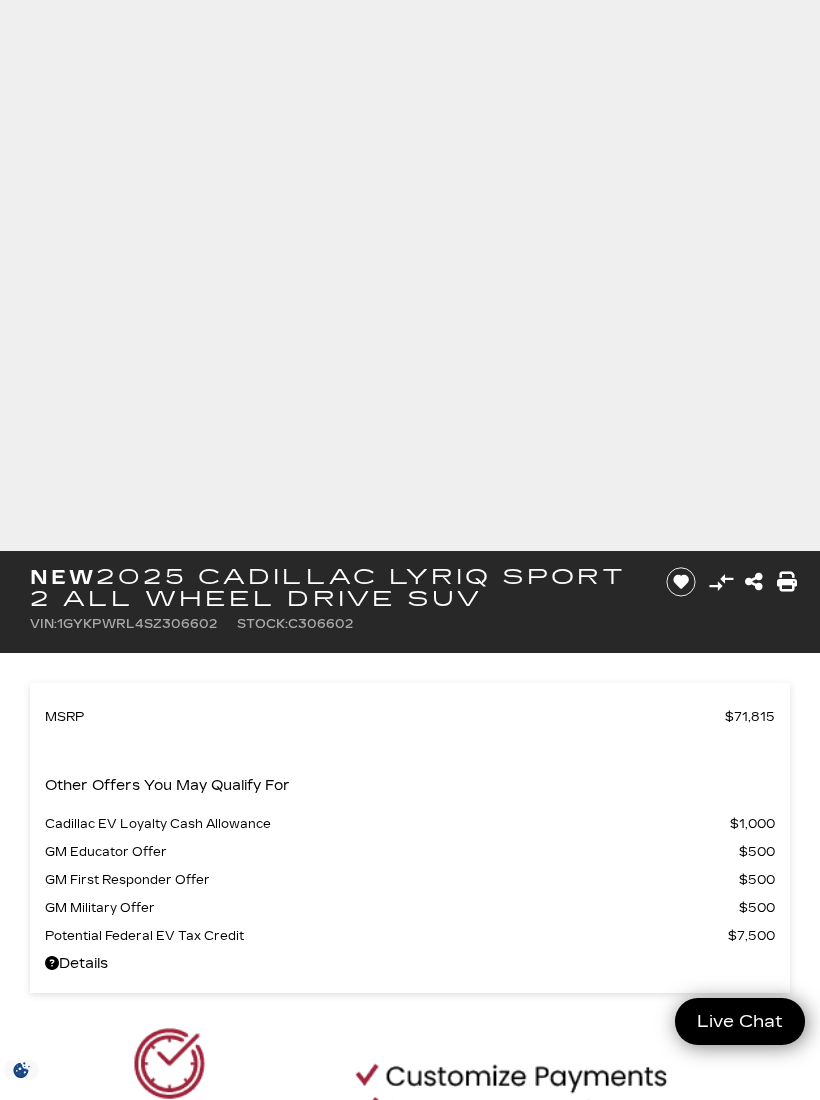 scroll, scrollTop: 119, scrollLeft: 0, axis: vertical 